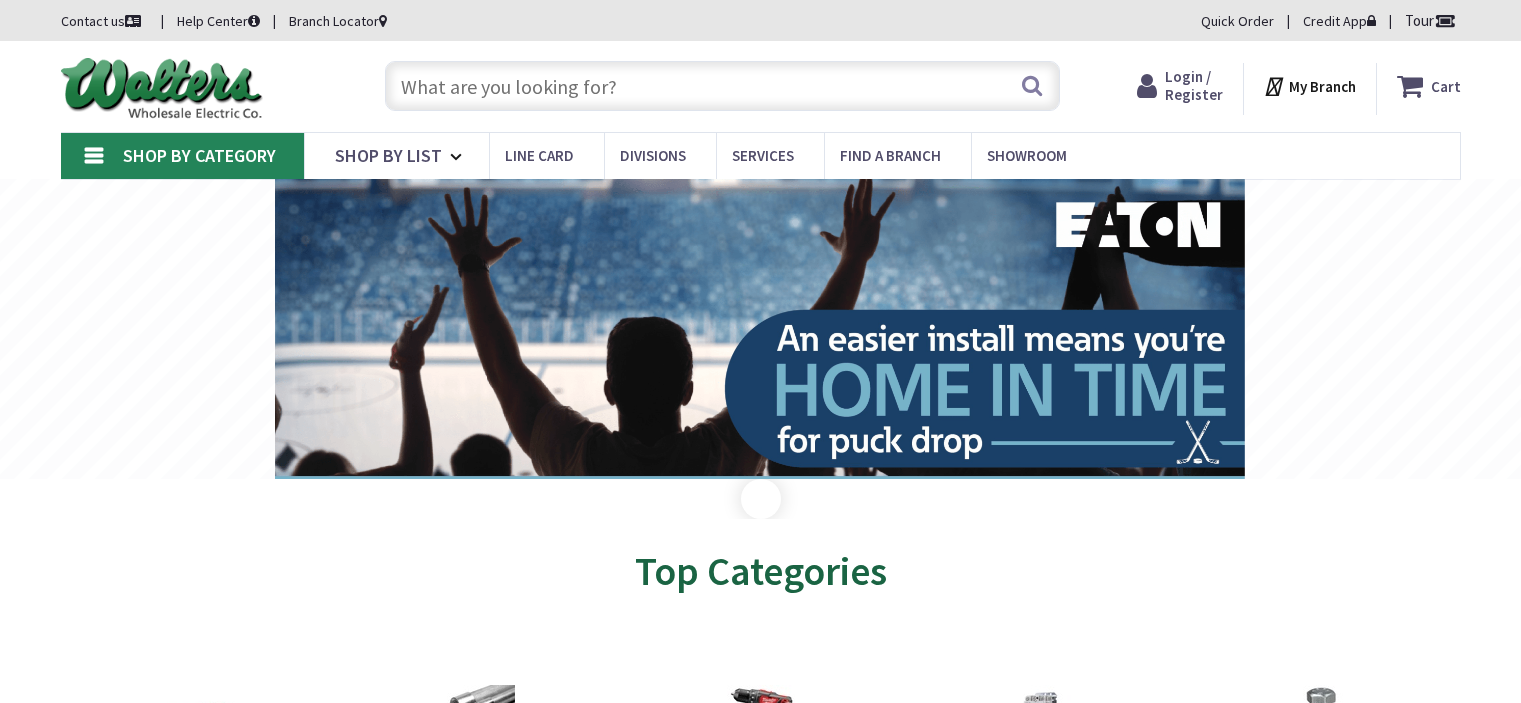 scroll, scrollTop: 0, scrollLeft: 0, axis: both 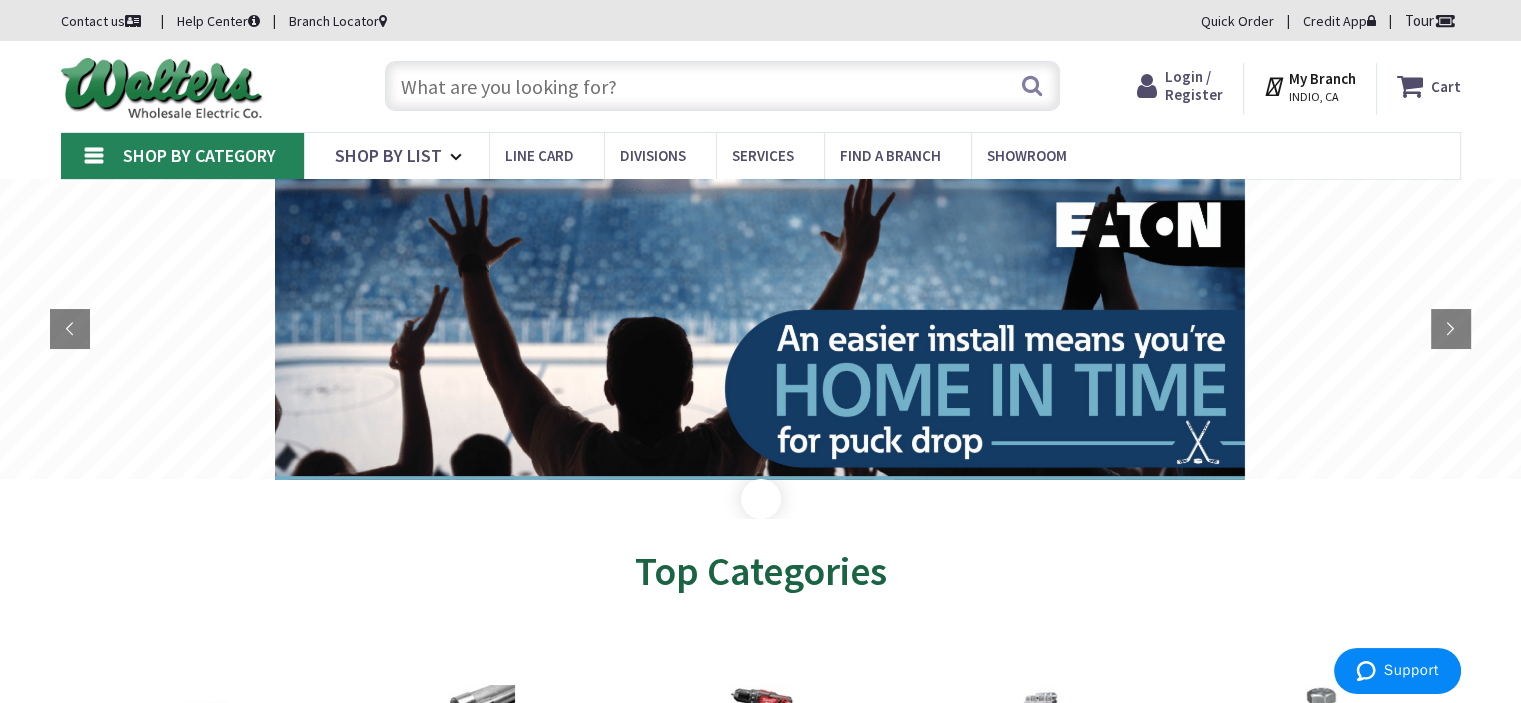 click at bounding box center [722, 86] 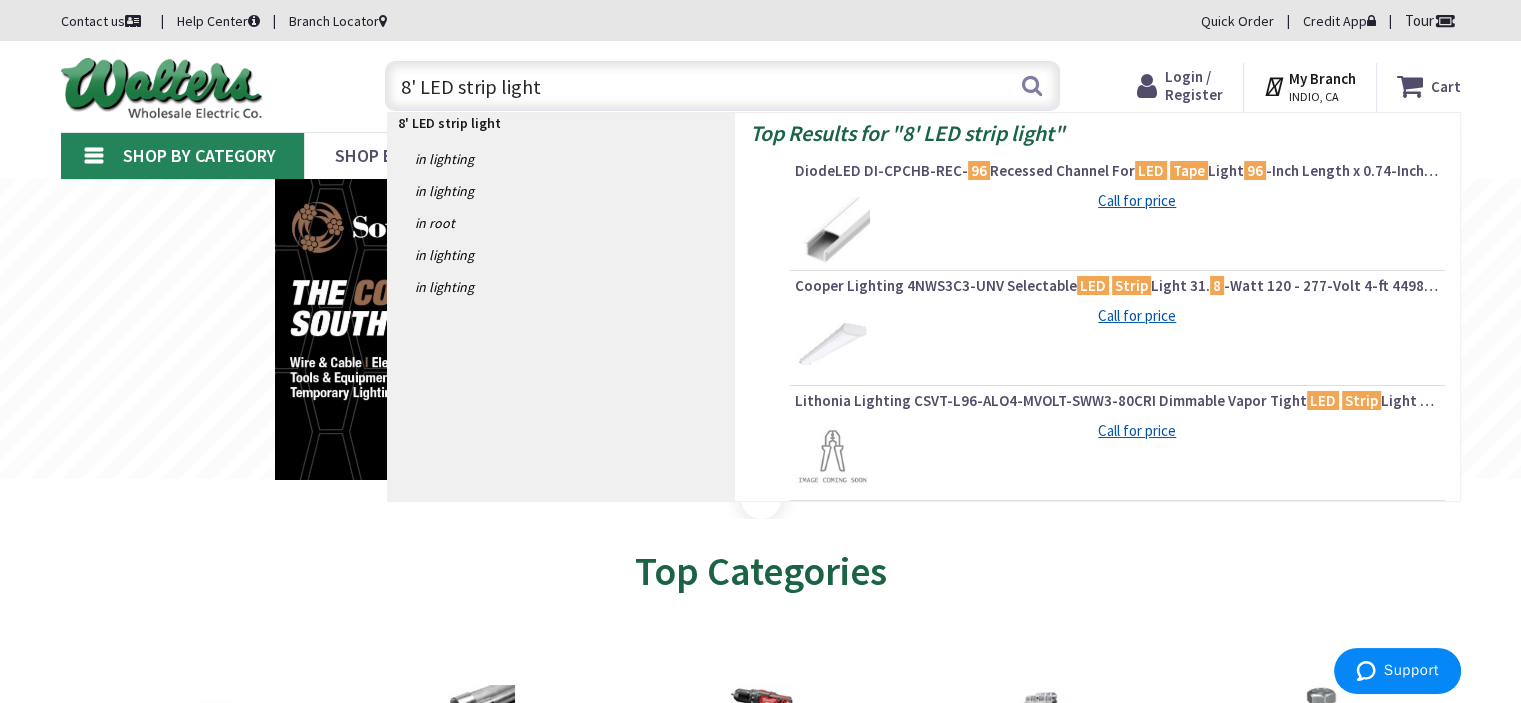 type on "8' LED strip lights" 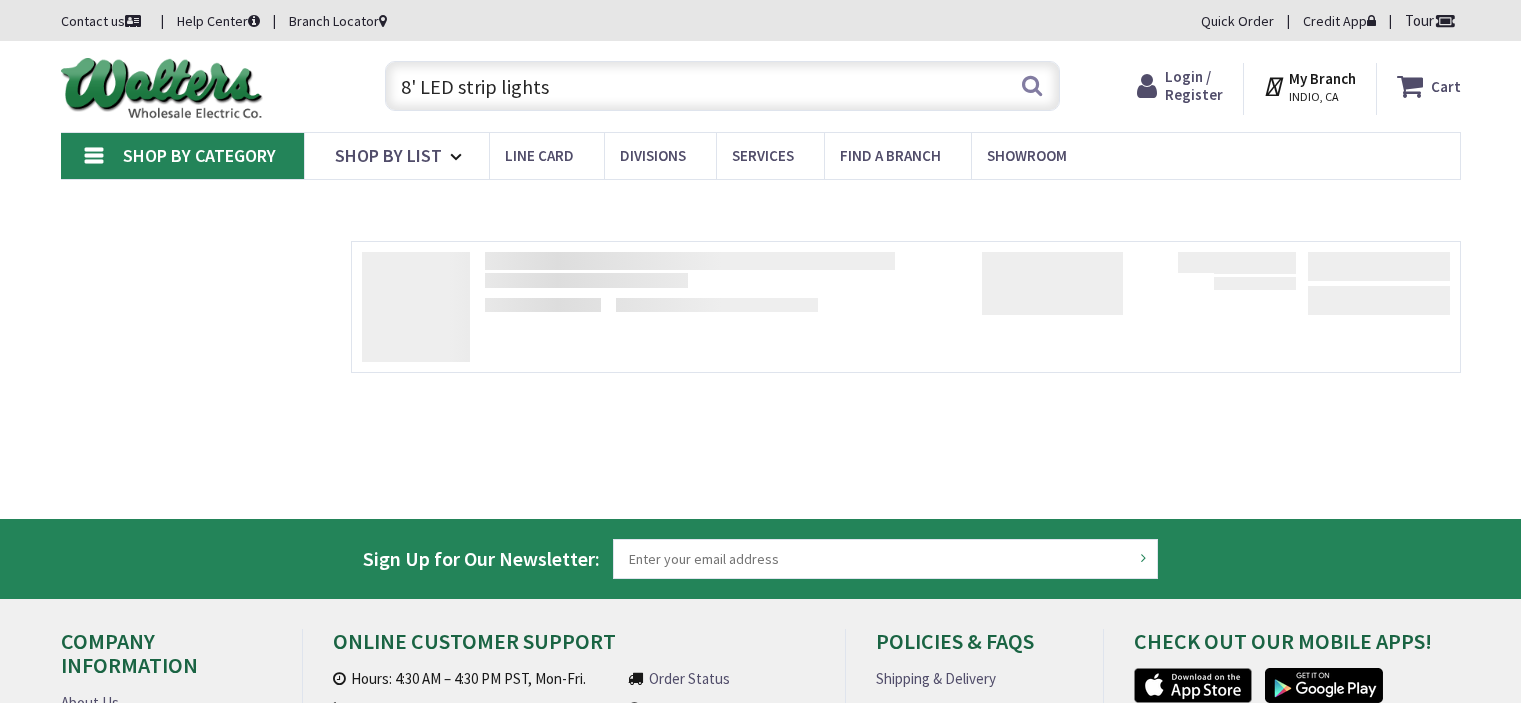 scroll, scrollTop: 0, scrollLeft: 0, axis: both 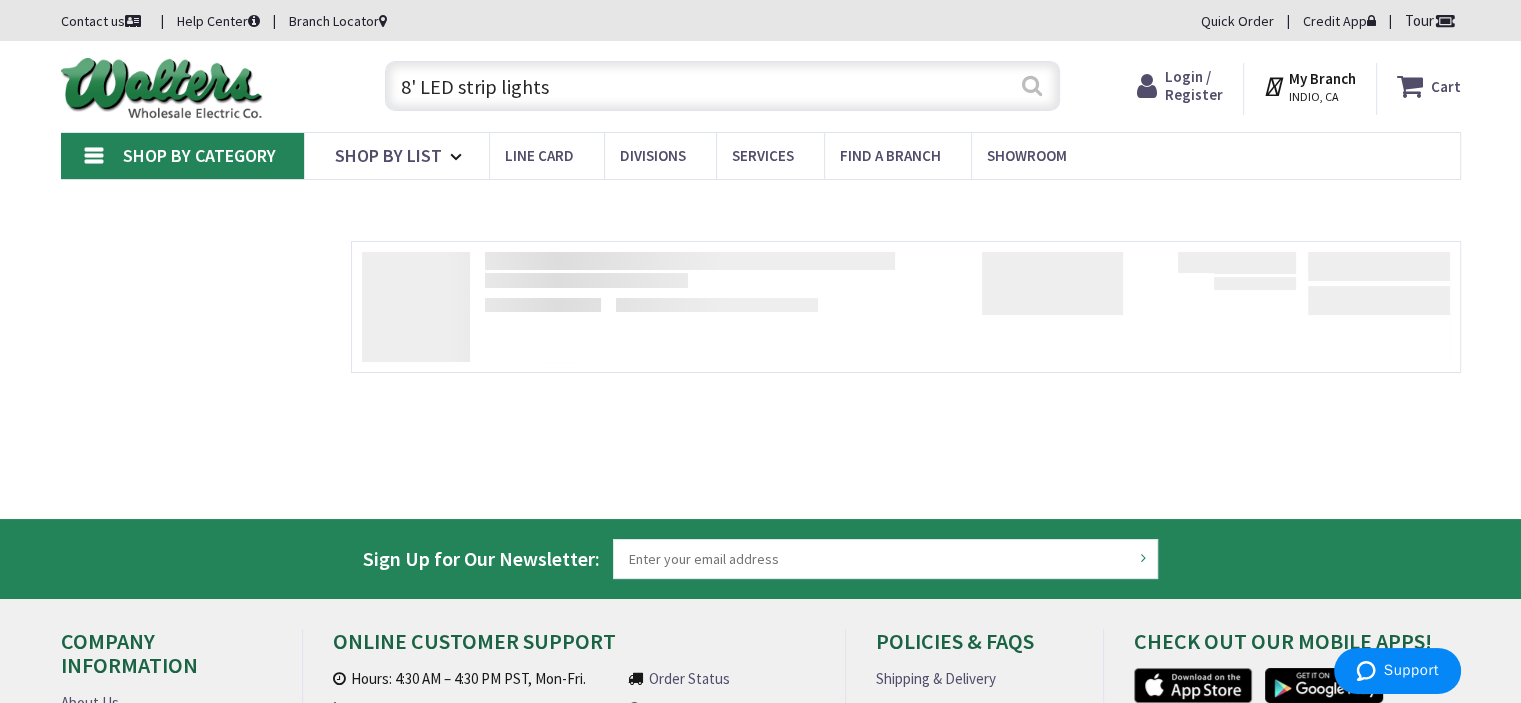 click on "Search" at bounding box center [1032, 85] 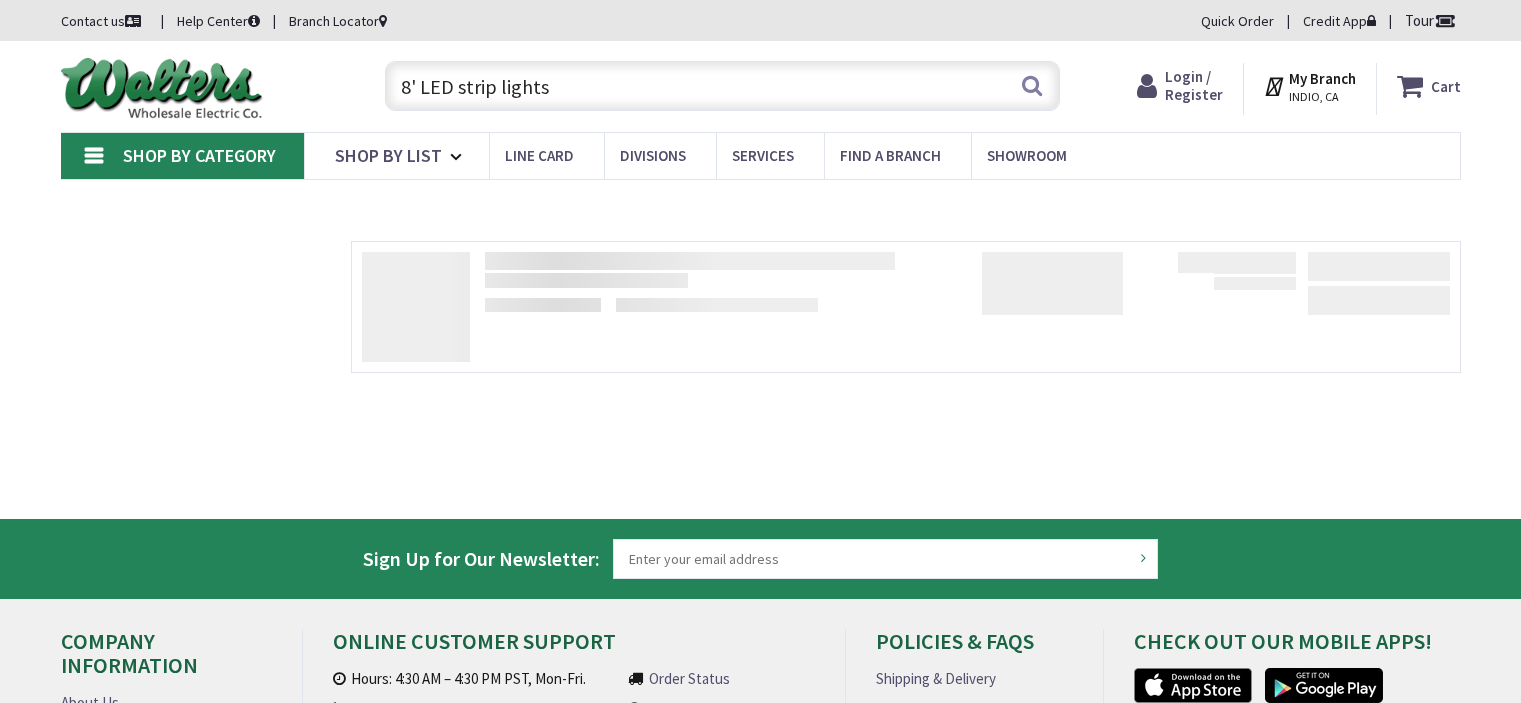 scroll, scrollTop: 0, scrollLeft: 0, axis: both 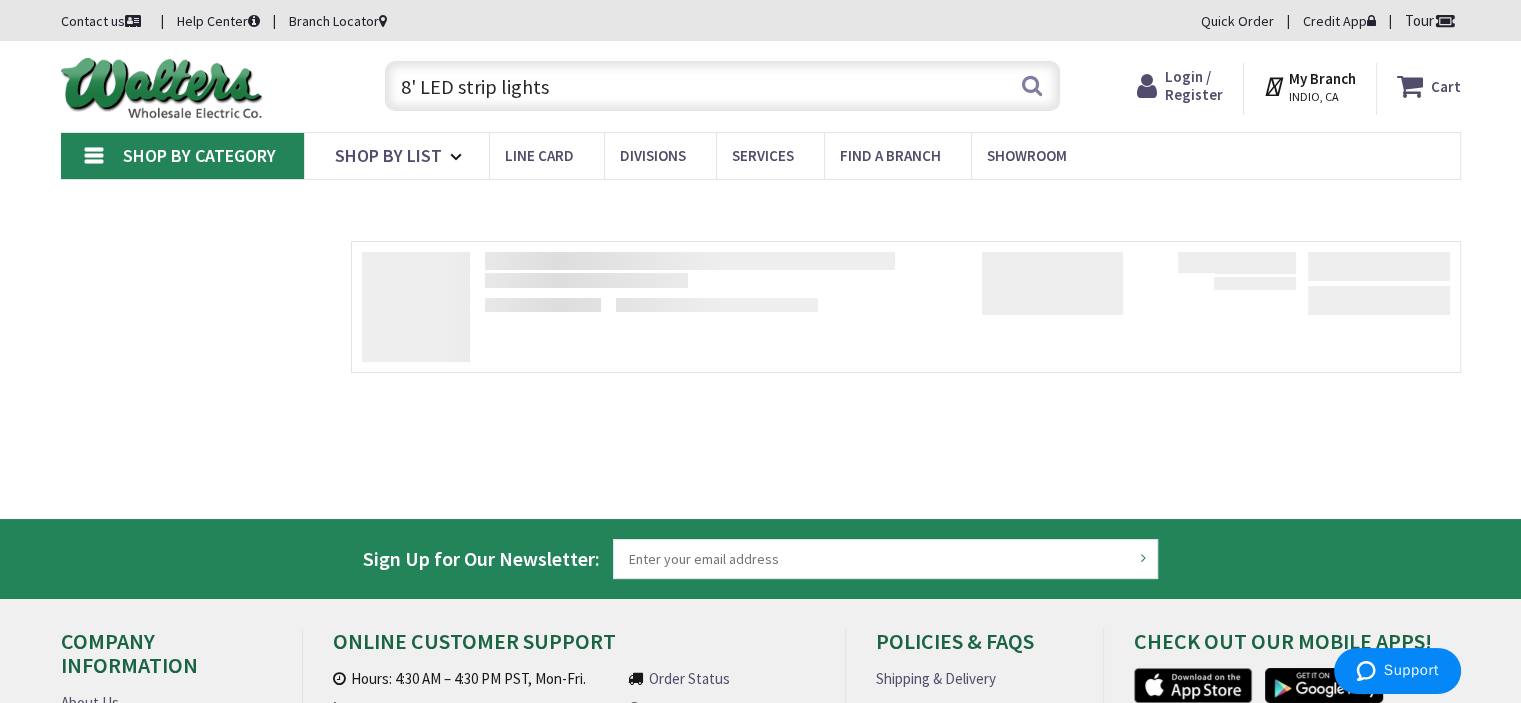 click on "8' LED strip lights" at bounding box center [722, 86] 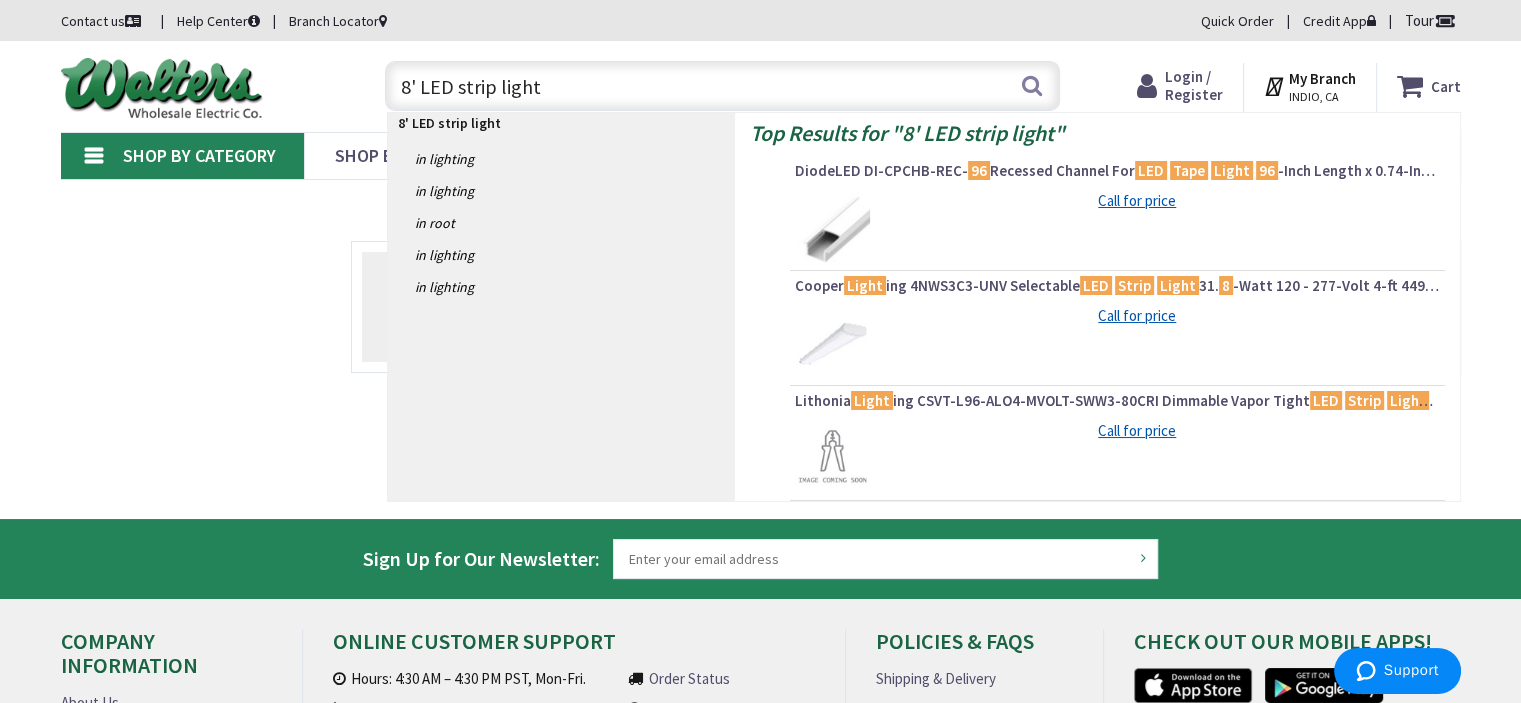 type on "8' LED strip light" 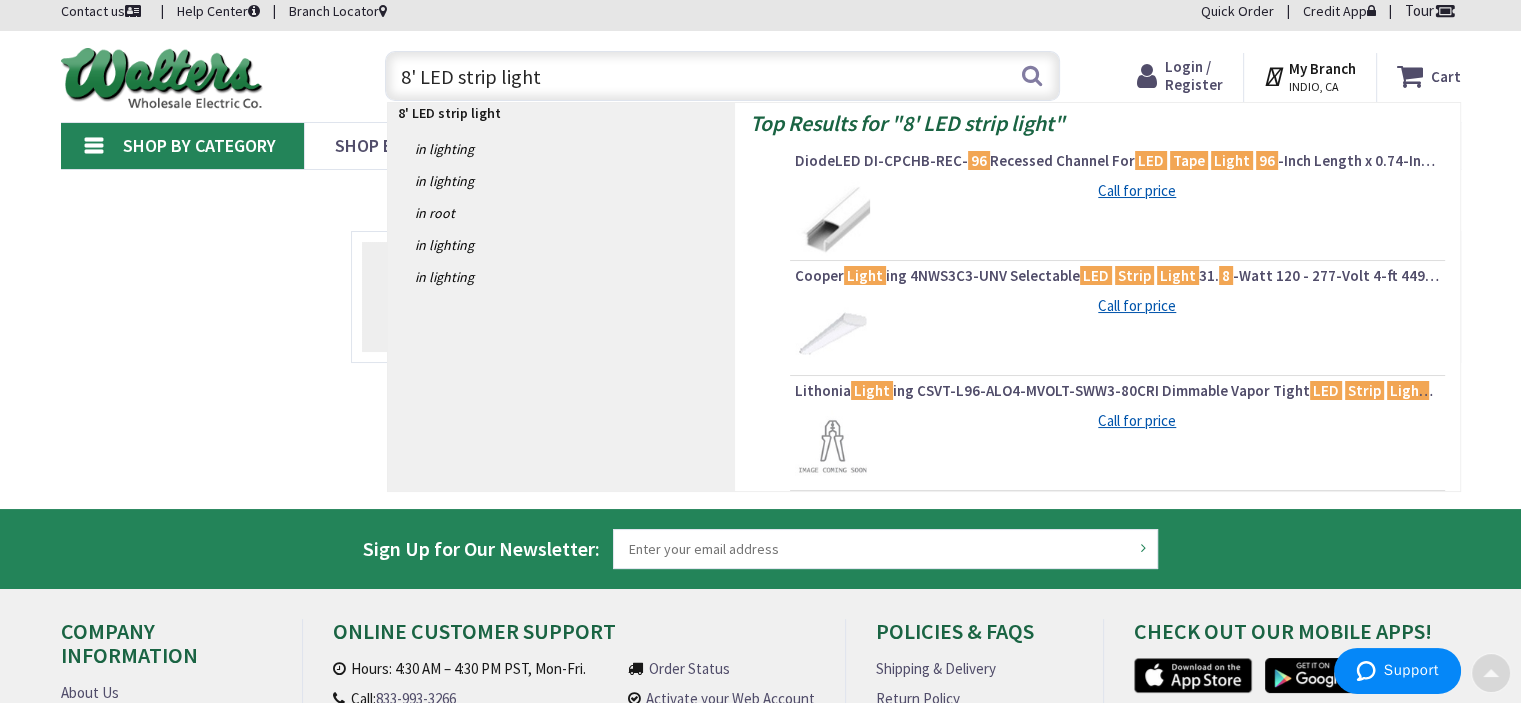 scroll, scrollTop: 0, scrollLeft: 0, axis: both 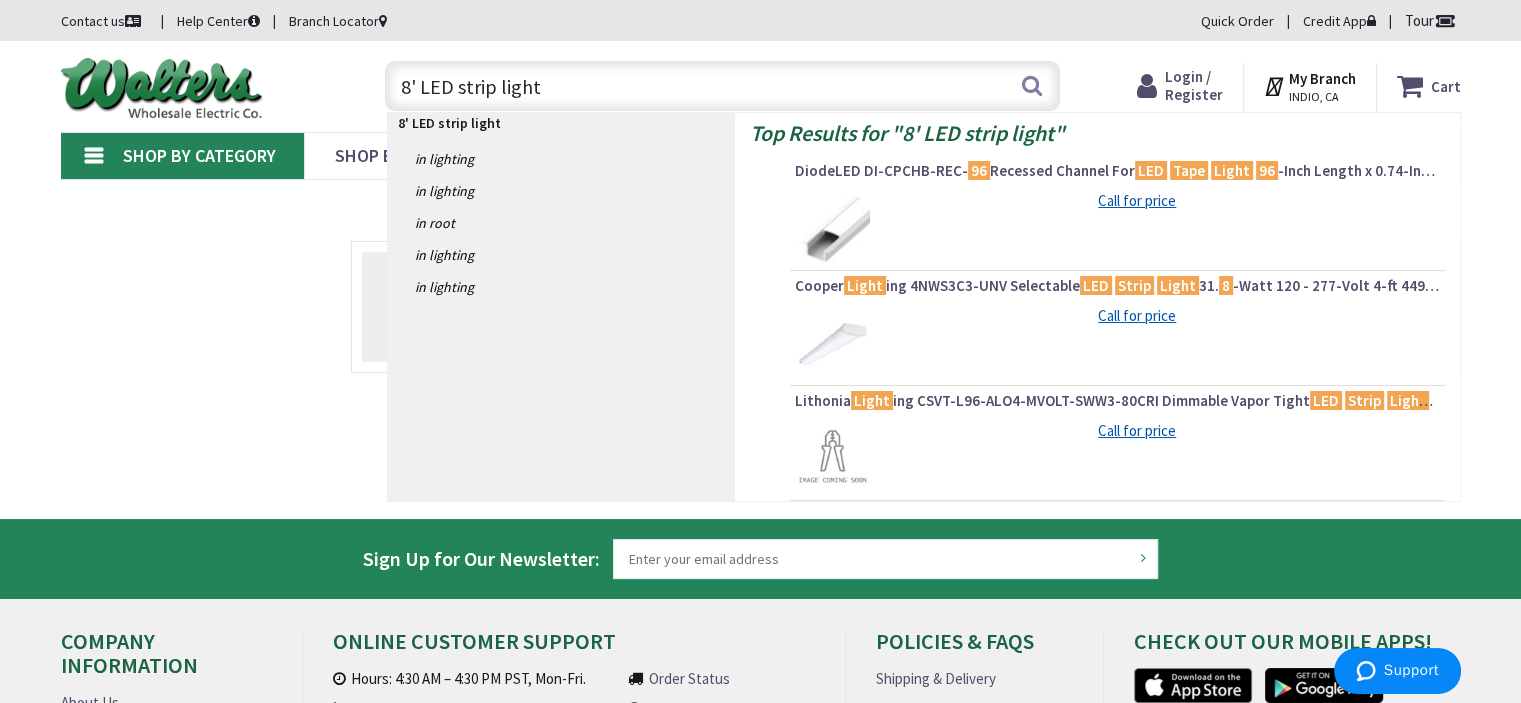 click on "8' LED strip light" at bounding box center [722, 86] 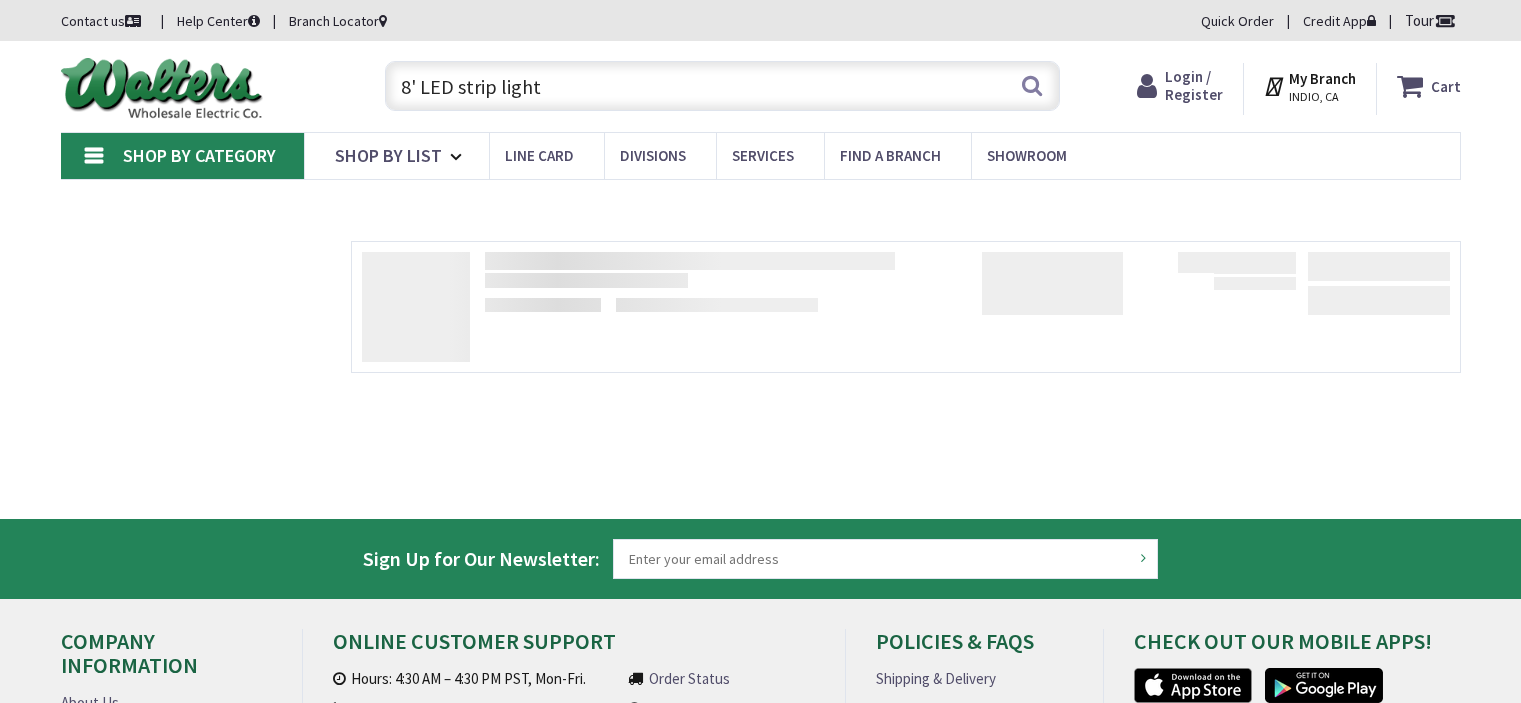 scroll, scrollTop: 0, scrollLeft: 0, axis: both 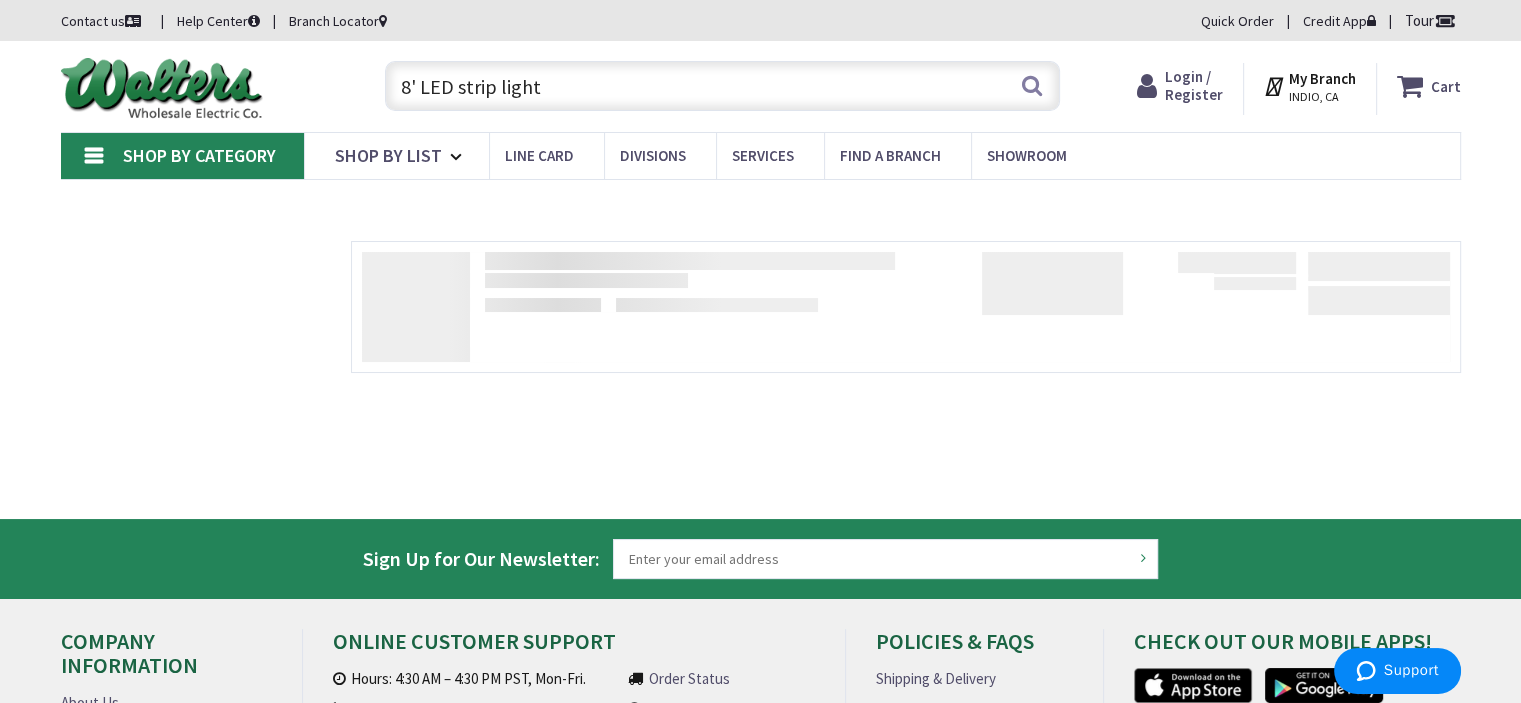click at bounding box center (959, 338) 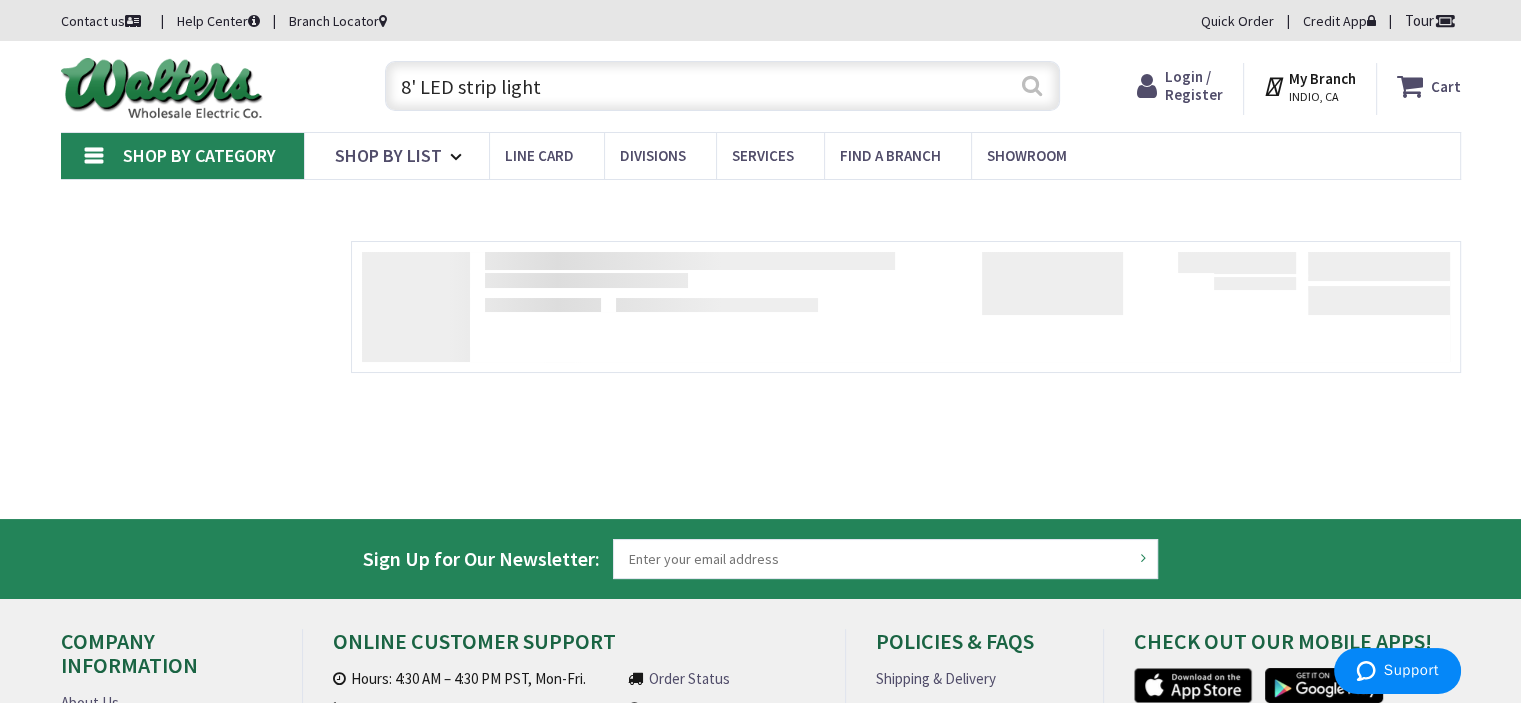 click on "Search" at bounding box center [1032, 85] 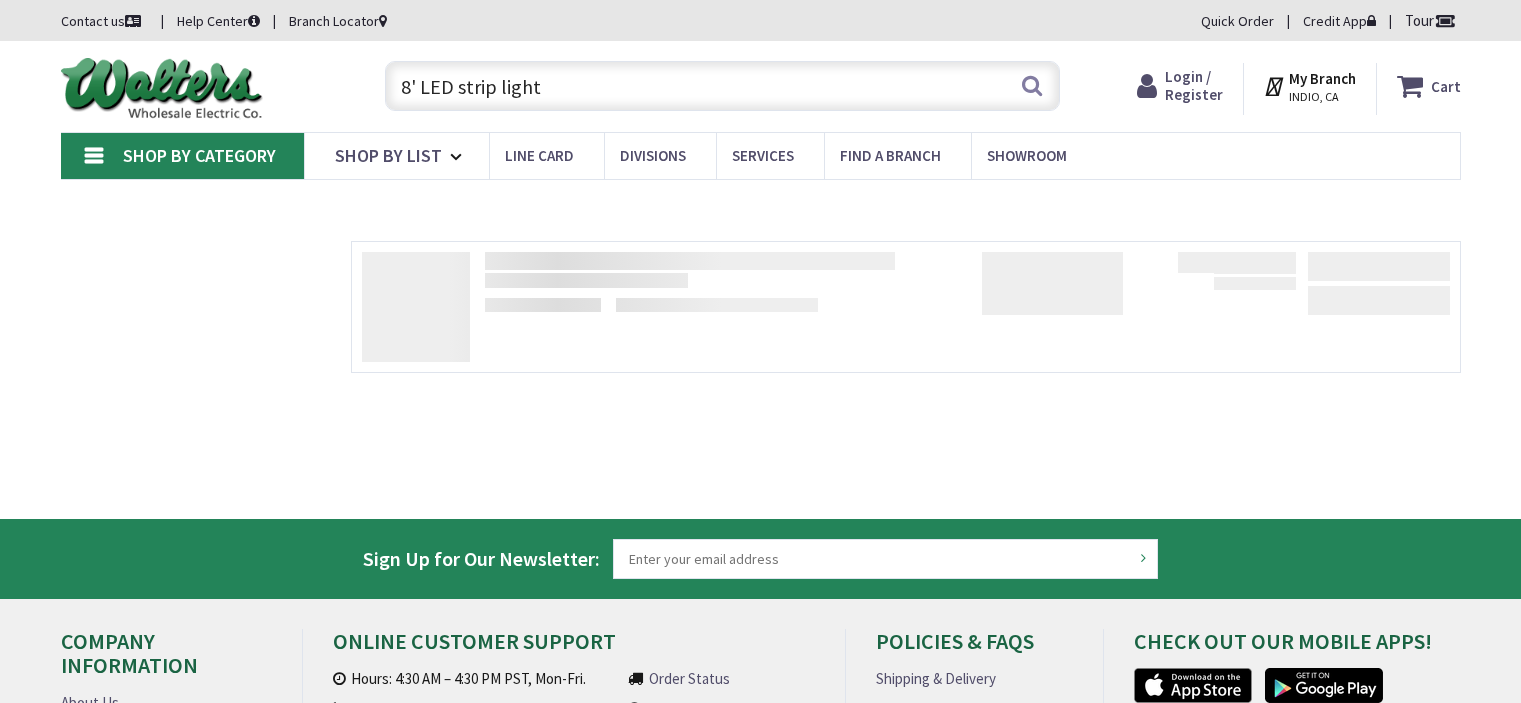 scroll, scrollTop: 0, scrollLeft: 0, axis: both 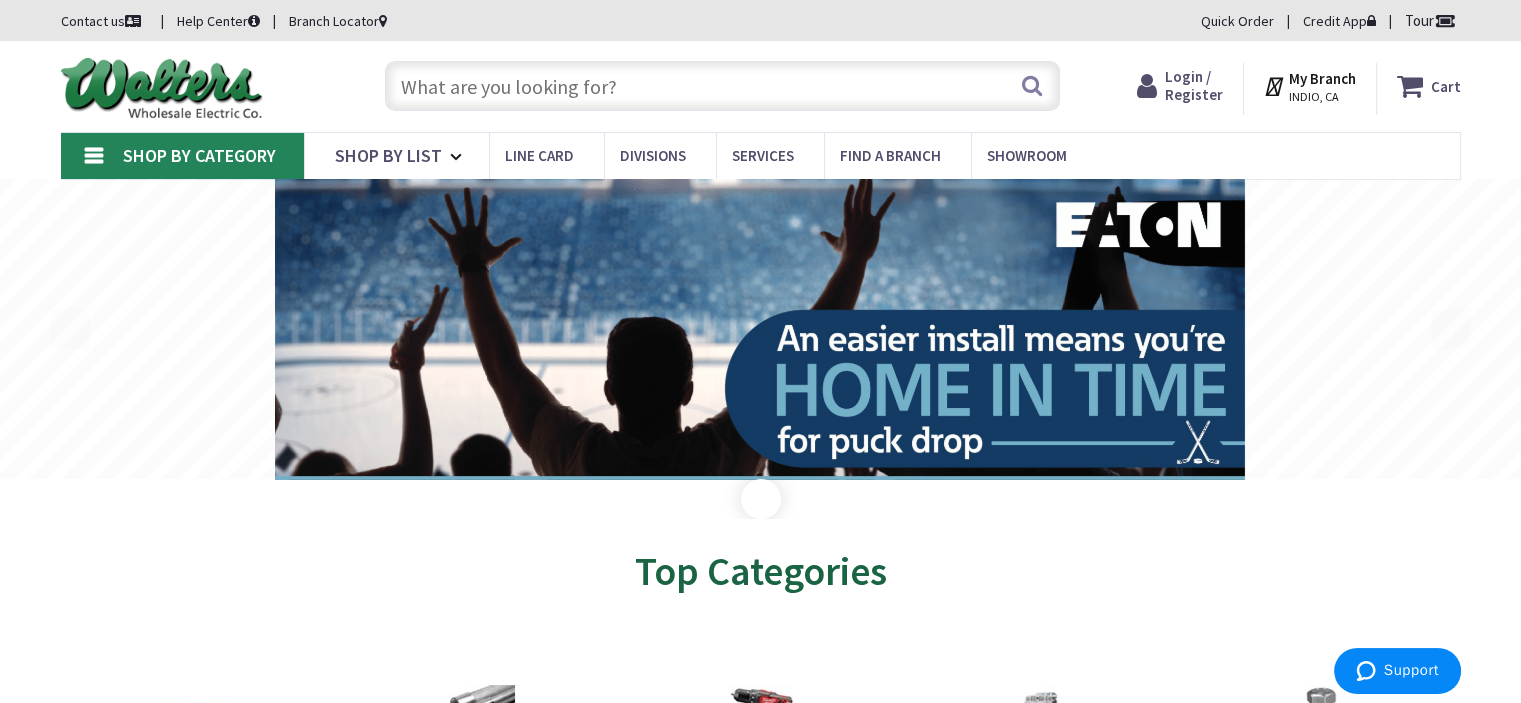 click at bounding box center (722, 86) 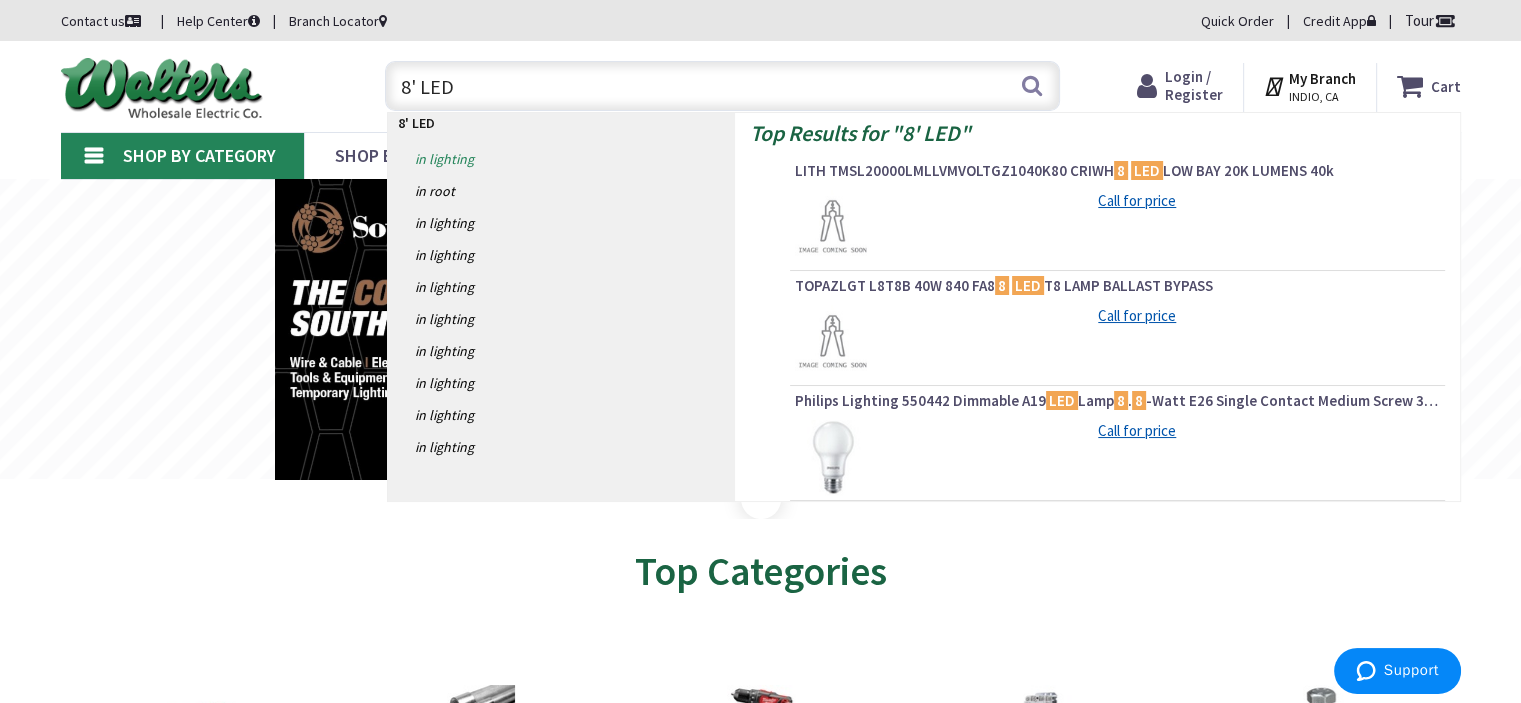 type on "8' LED" 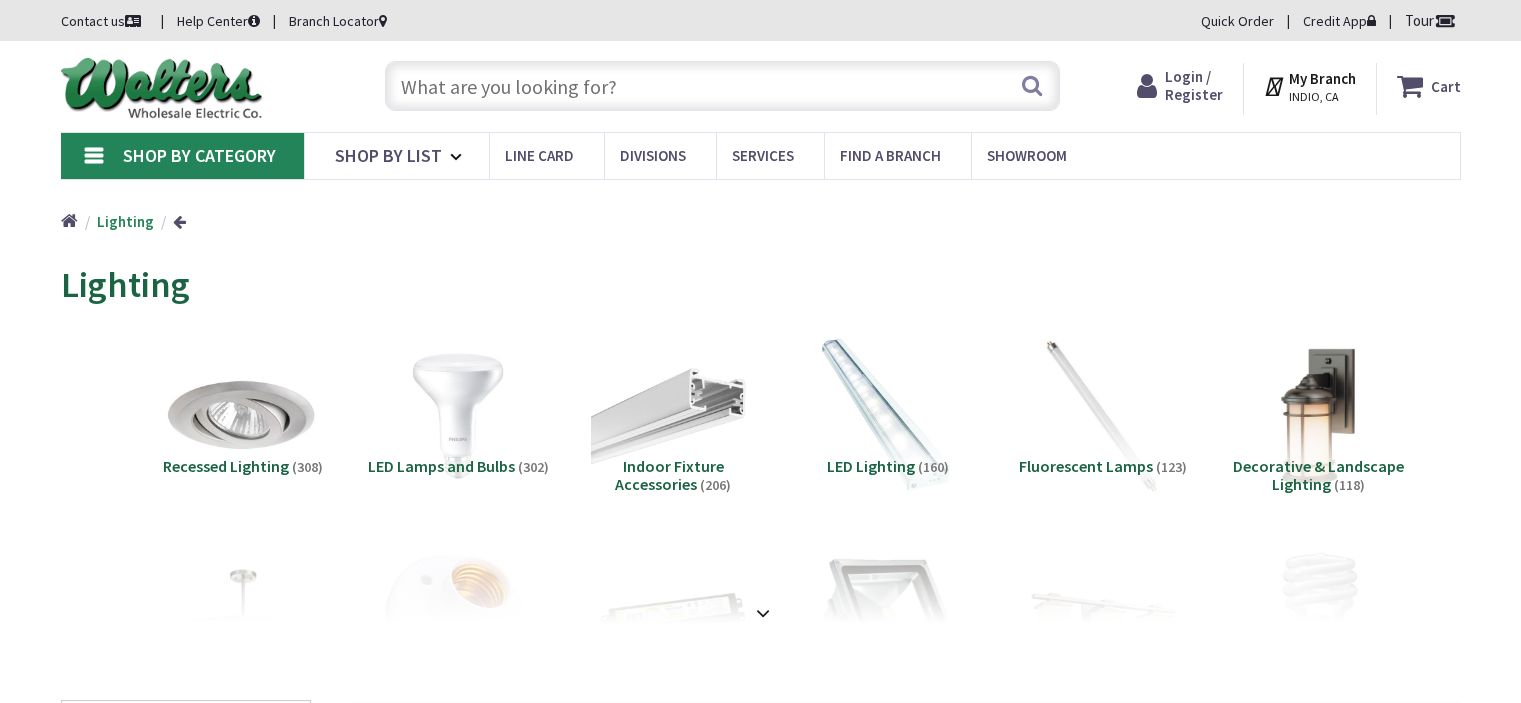 scroll, scrollTop: 0, scrollLeft: 0, axis: both 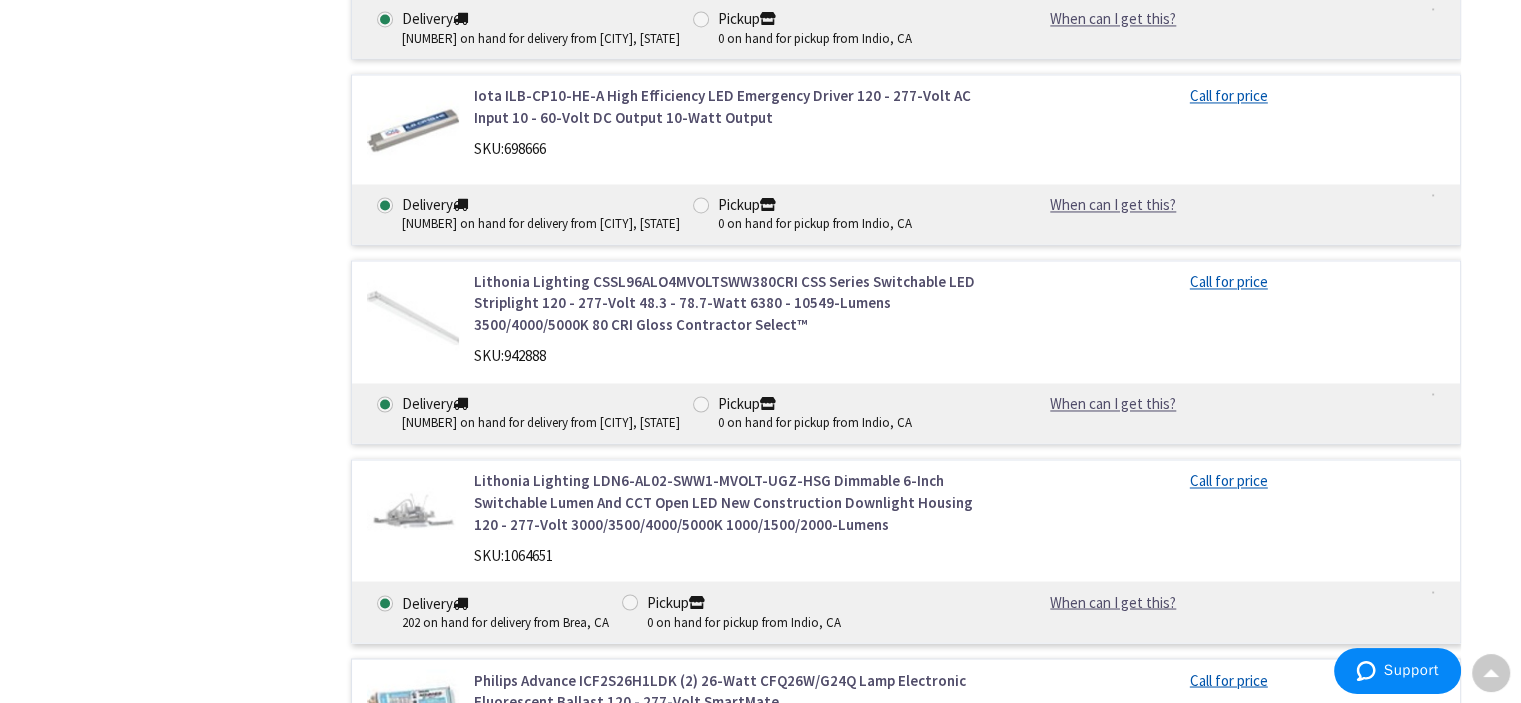click on "Lithonia Lighting CSSL96ALO4MVOLTSWW380CRI CSS Series Switchable LED Striplight 120 - 277-Volt 48.3 - 78.7-Watt 6380 - 10549-Lumens 3500/4000/5000K 80 CRI Gloss Contractor Select™" at bounding box center [728, 303] 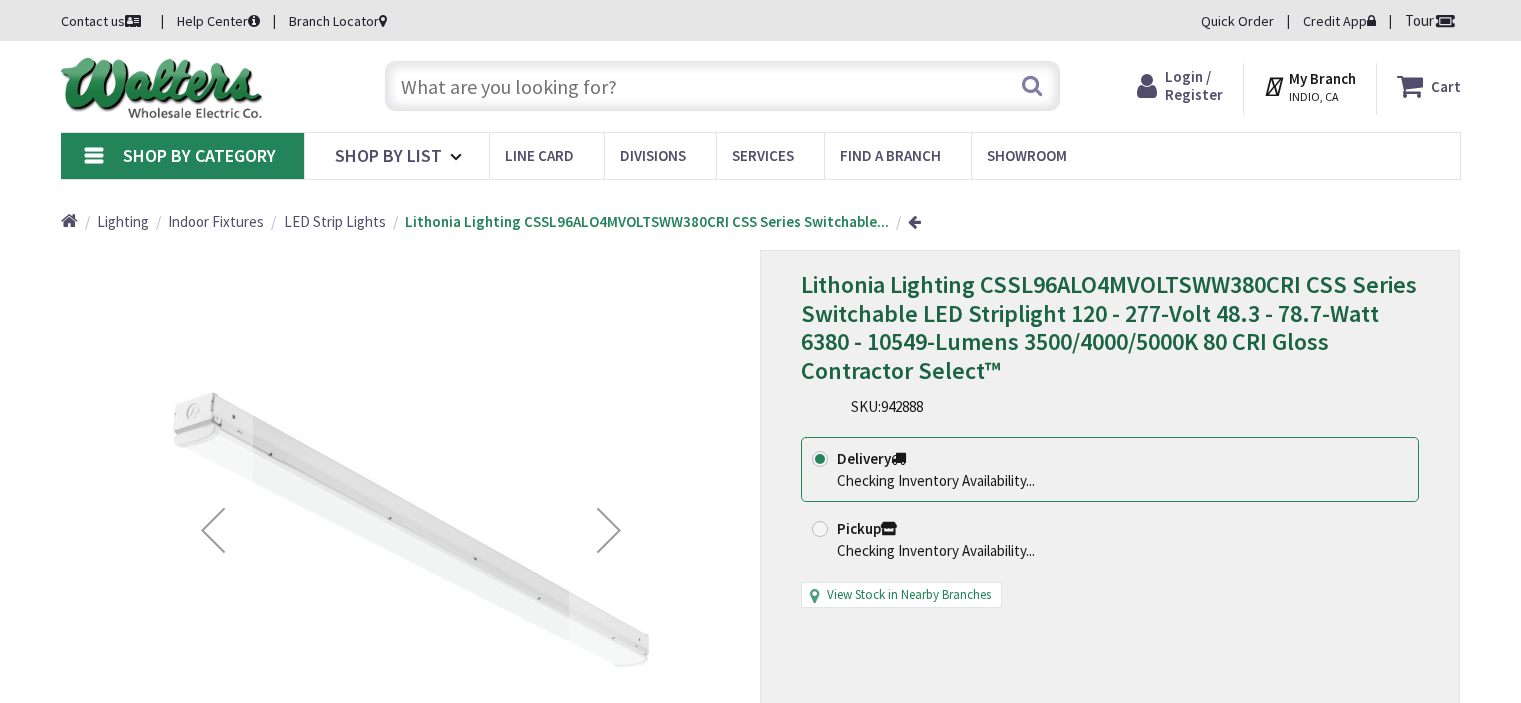 scroll, scrollTop: 0, scrollLeft: 0, axis: both 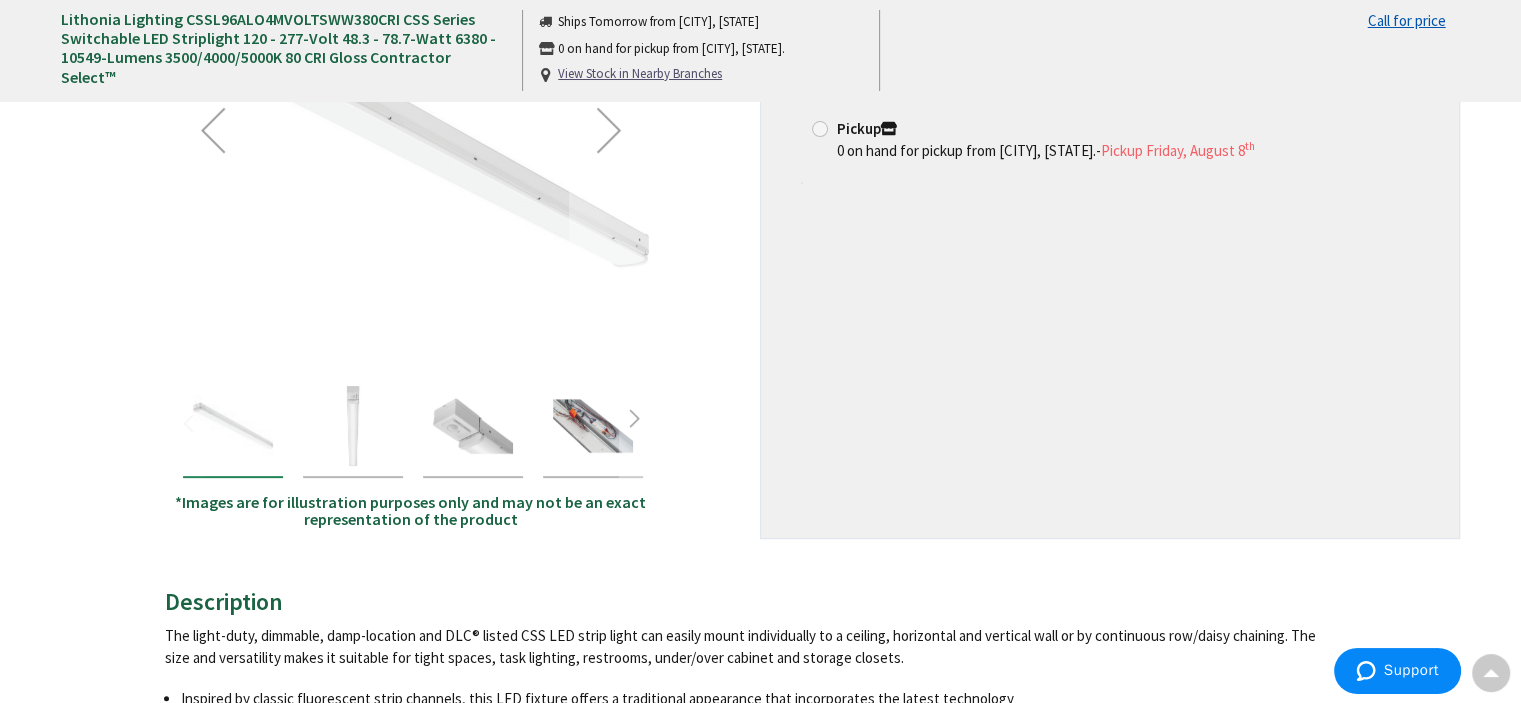 click at bounding box center (233, 426) 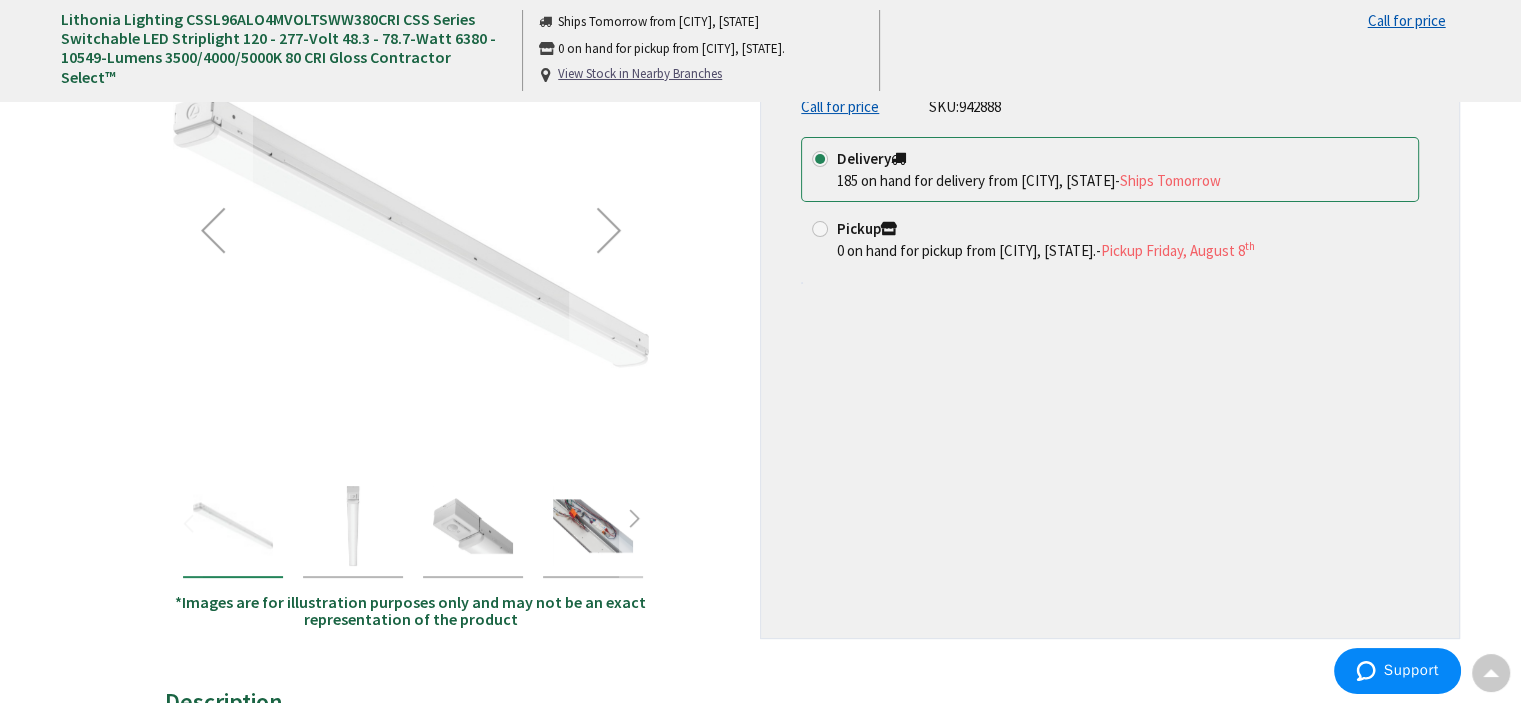 click at bounding box center (353, 526) 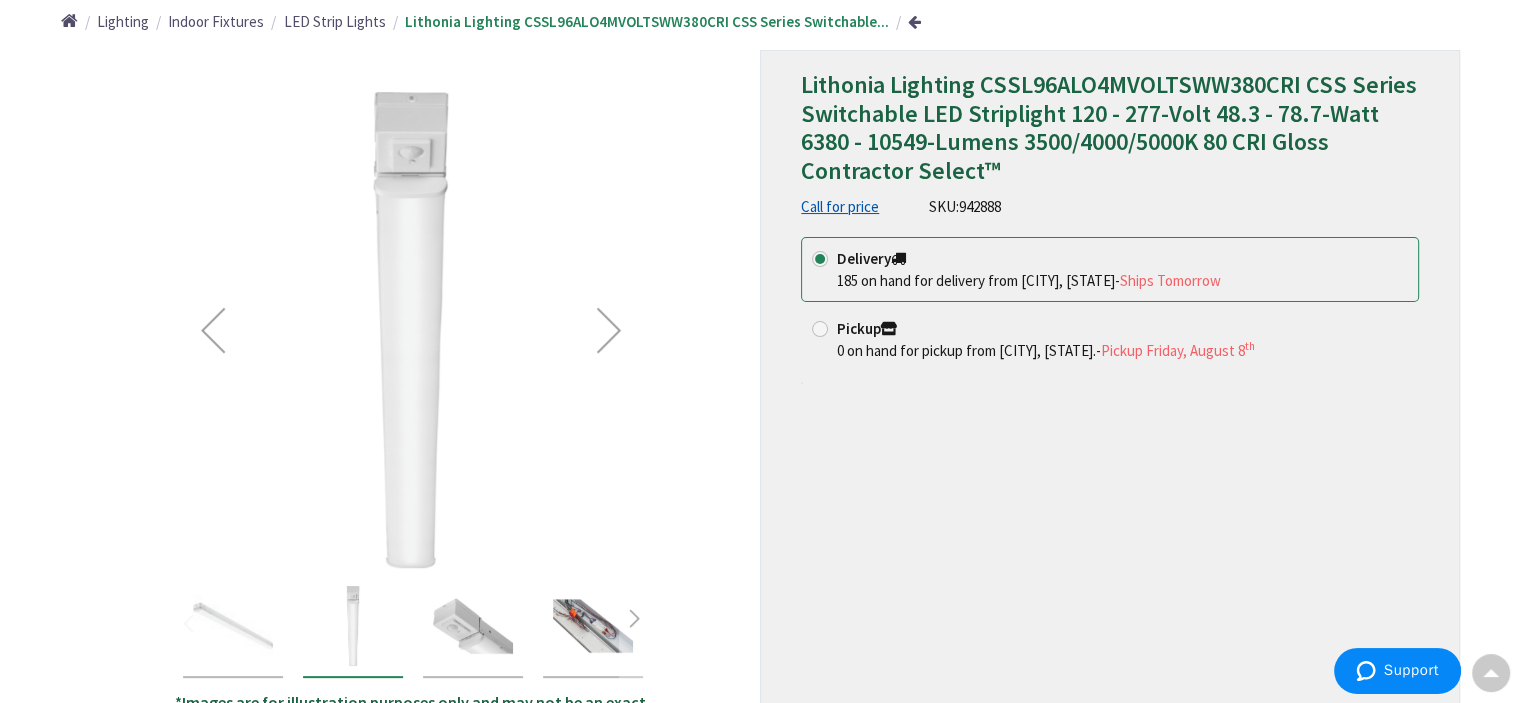 scroll, scrollTop: 300, scrollLeft: 0, axis: vertical 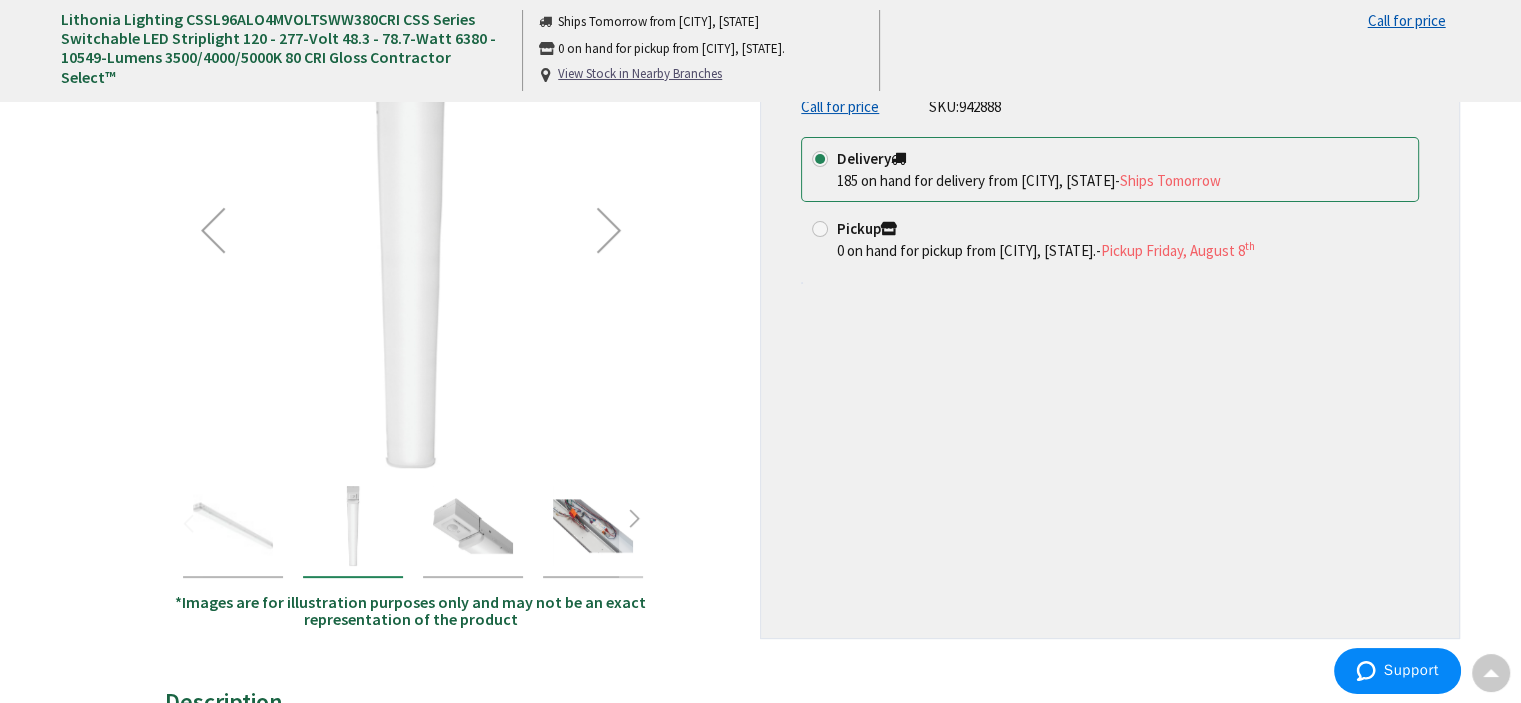 click at bounding box center (593, 526) 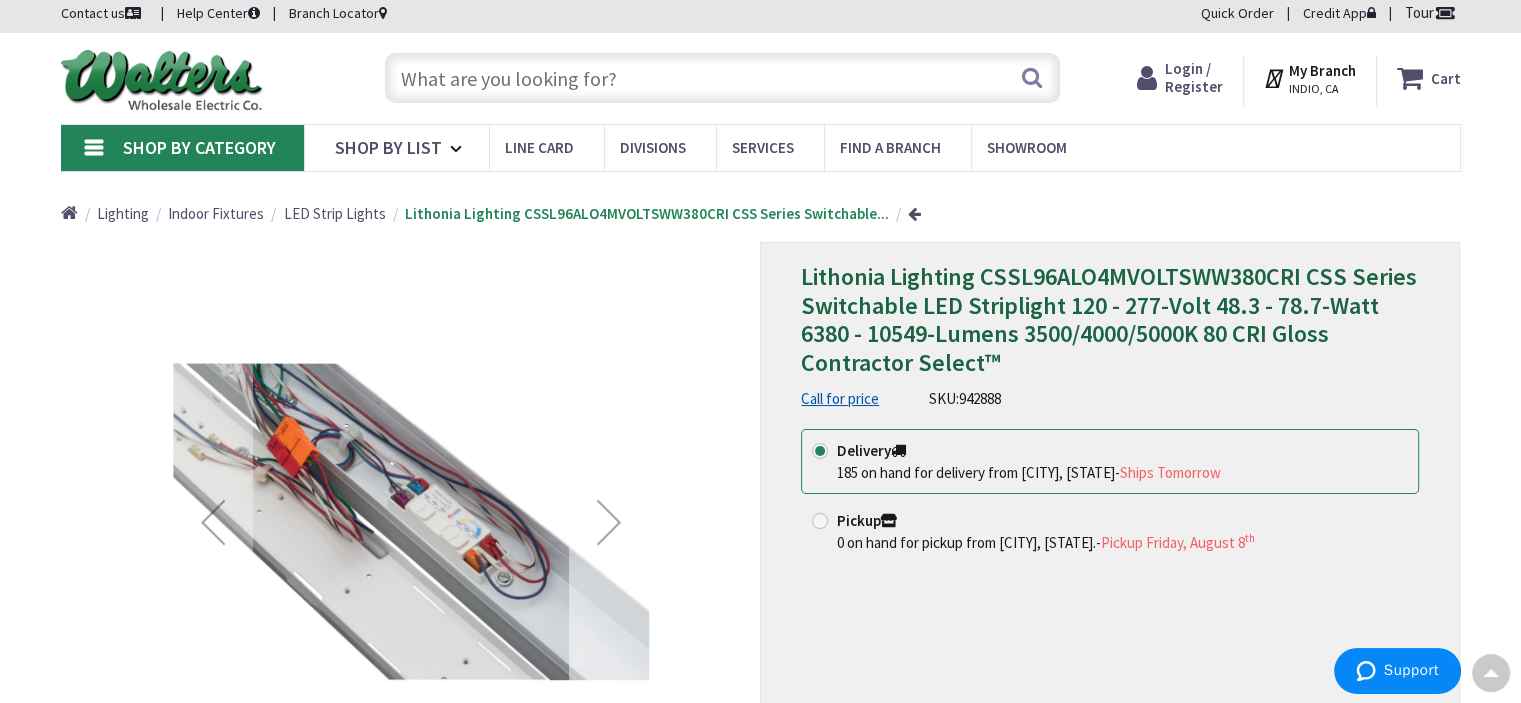 scroll, scrollTop: 0, scrollLeft: 0, axis: both 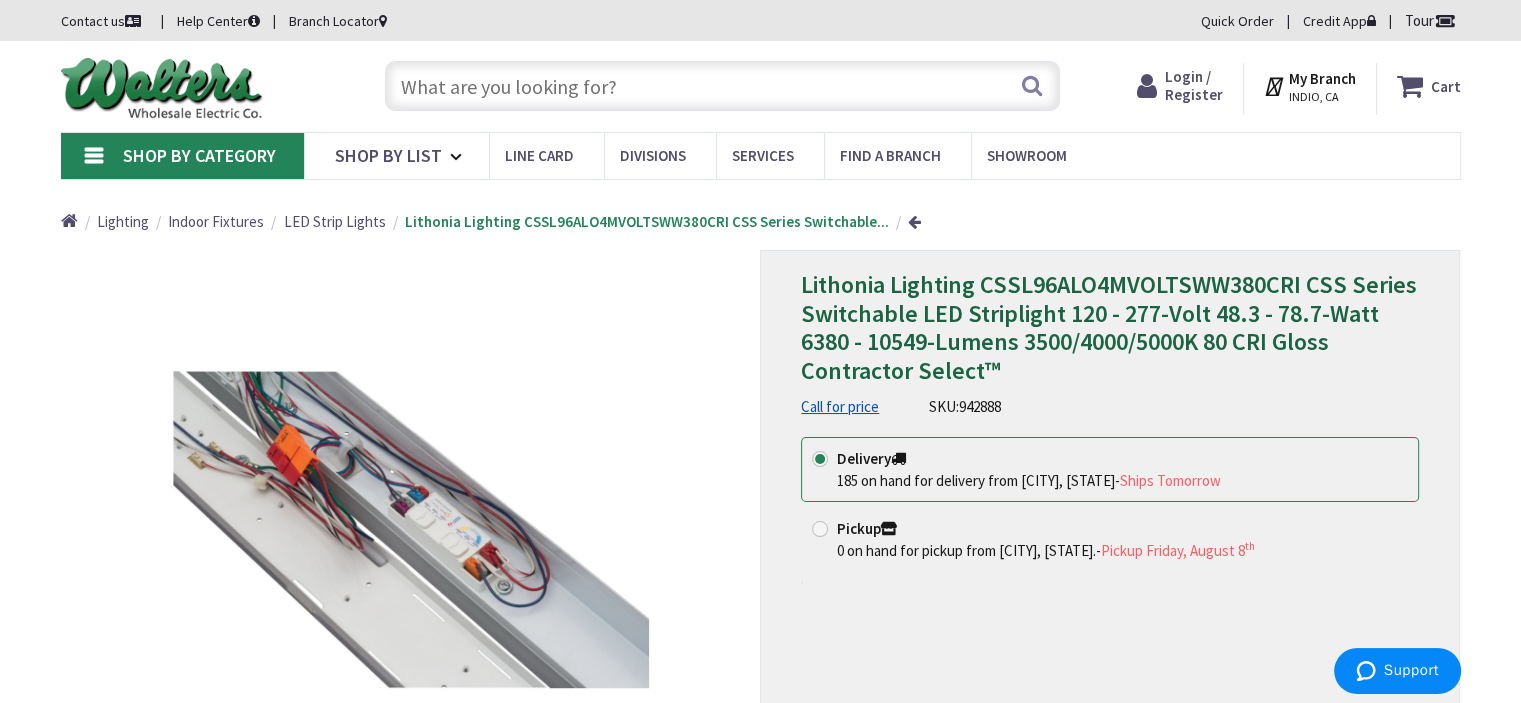 click on "Lighting" at bounding box center [123, 221] 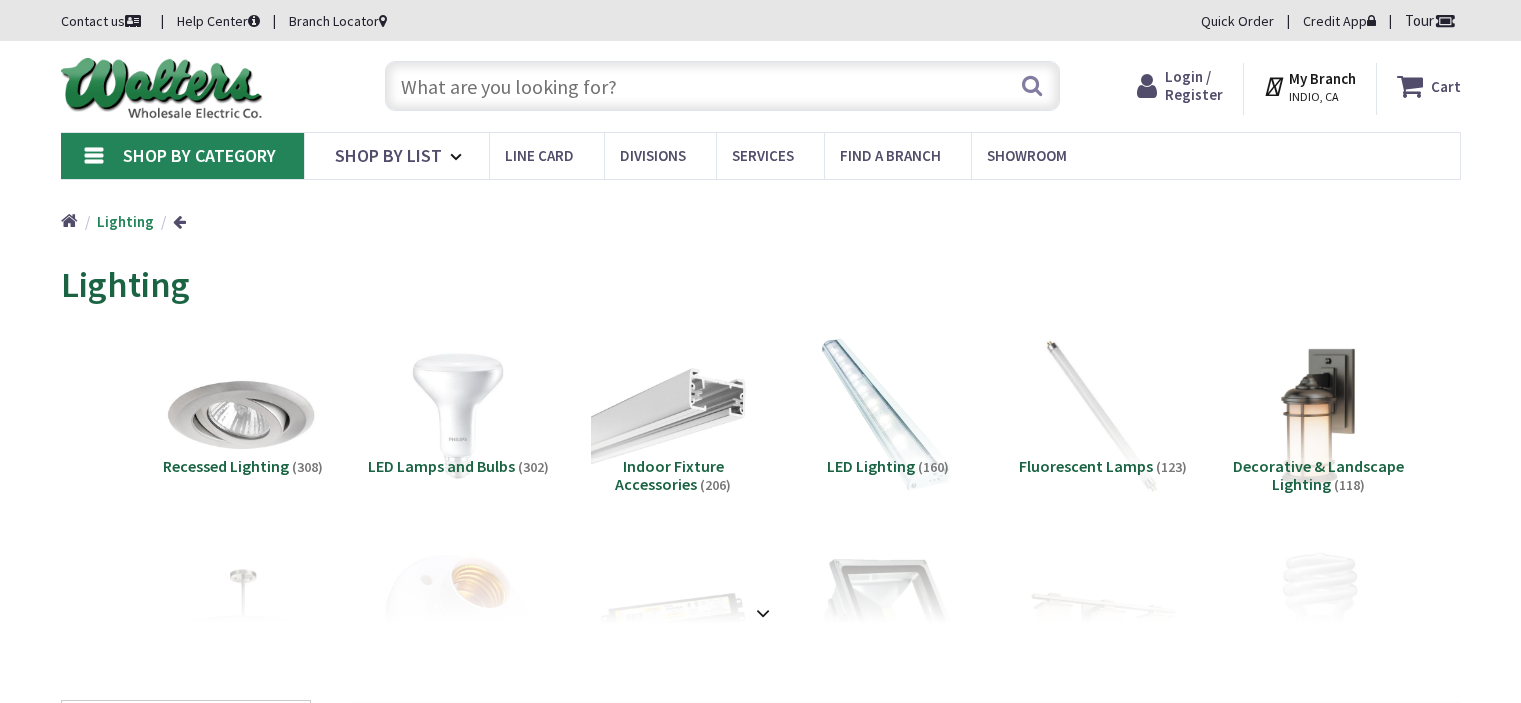 scroll, scrollTop: 0, scrollLeft: 0, axis: both 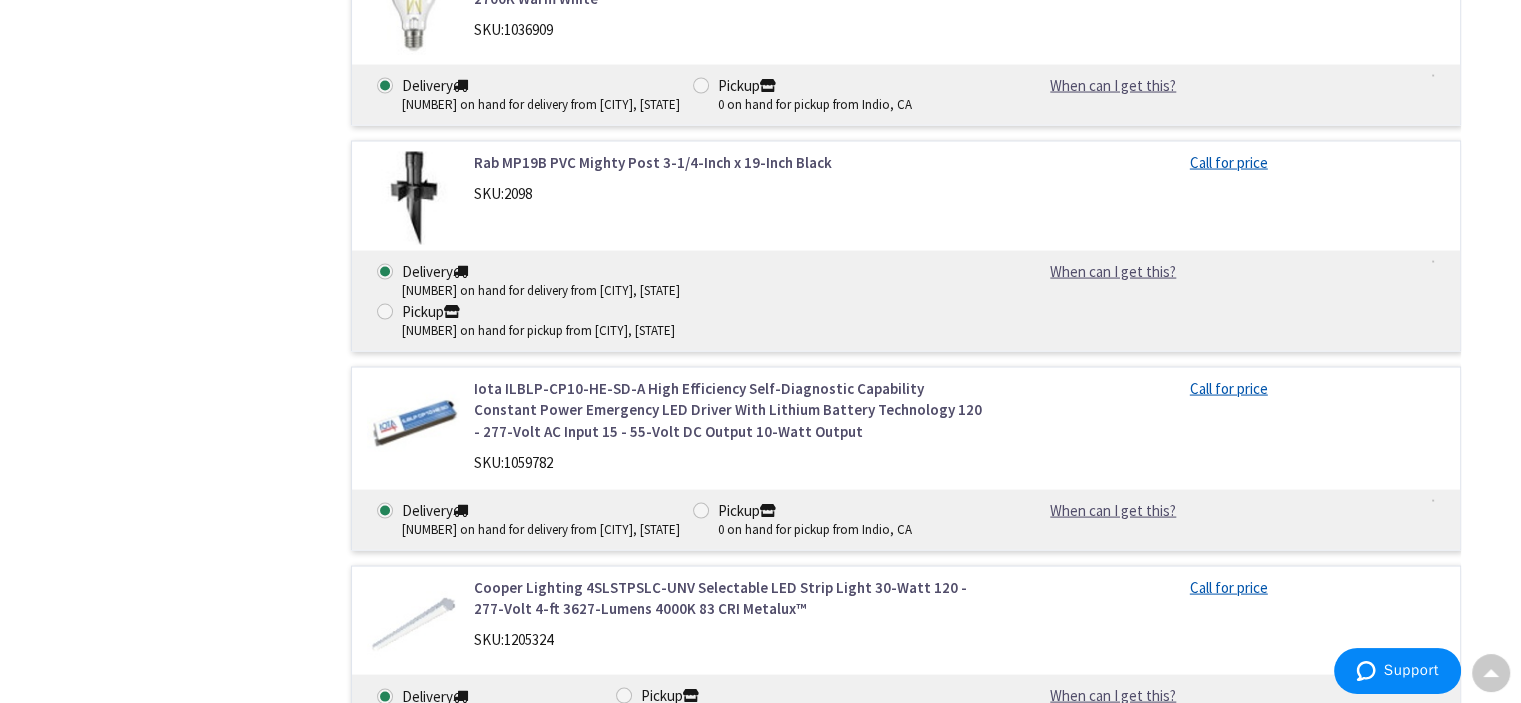 click on "Cooper Lighting 4SLSTPSLC-UNV Selectable LED Strip Light 30-Watt 120 - 277-Volt 4-ft 3627-Lumens 4000K 83 CRI Metalux™" at bounding box center (728, 598) 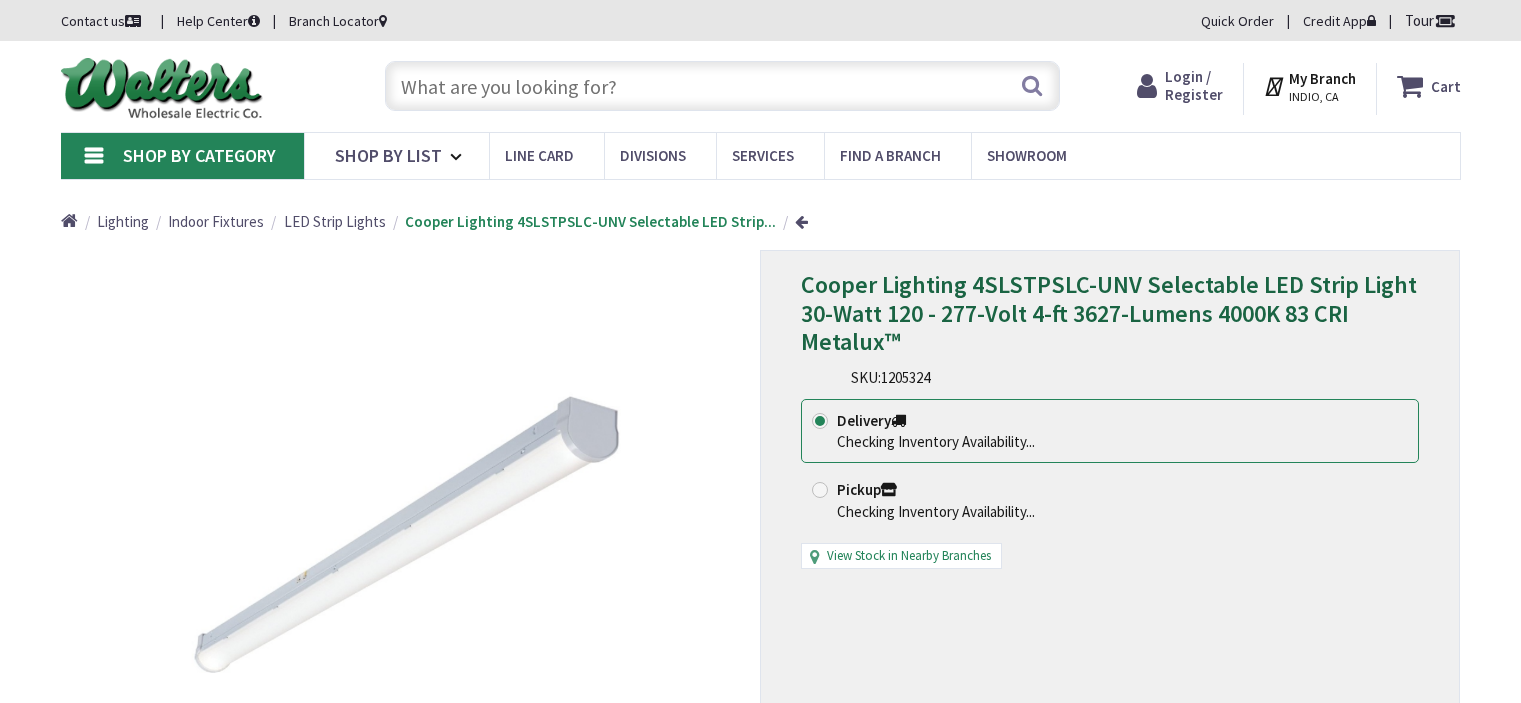 scroll, scrollTop: 0, scrollLeft: 0, axis: both 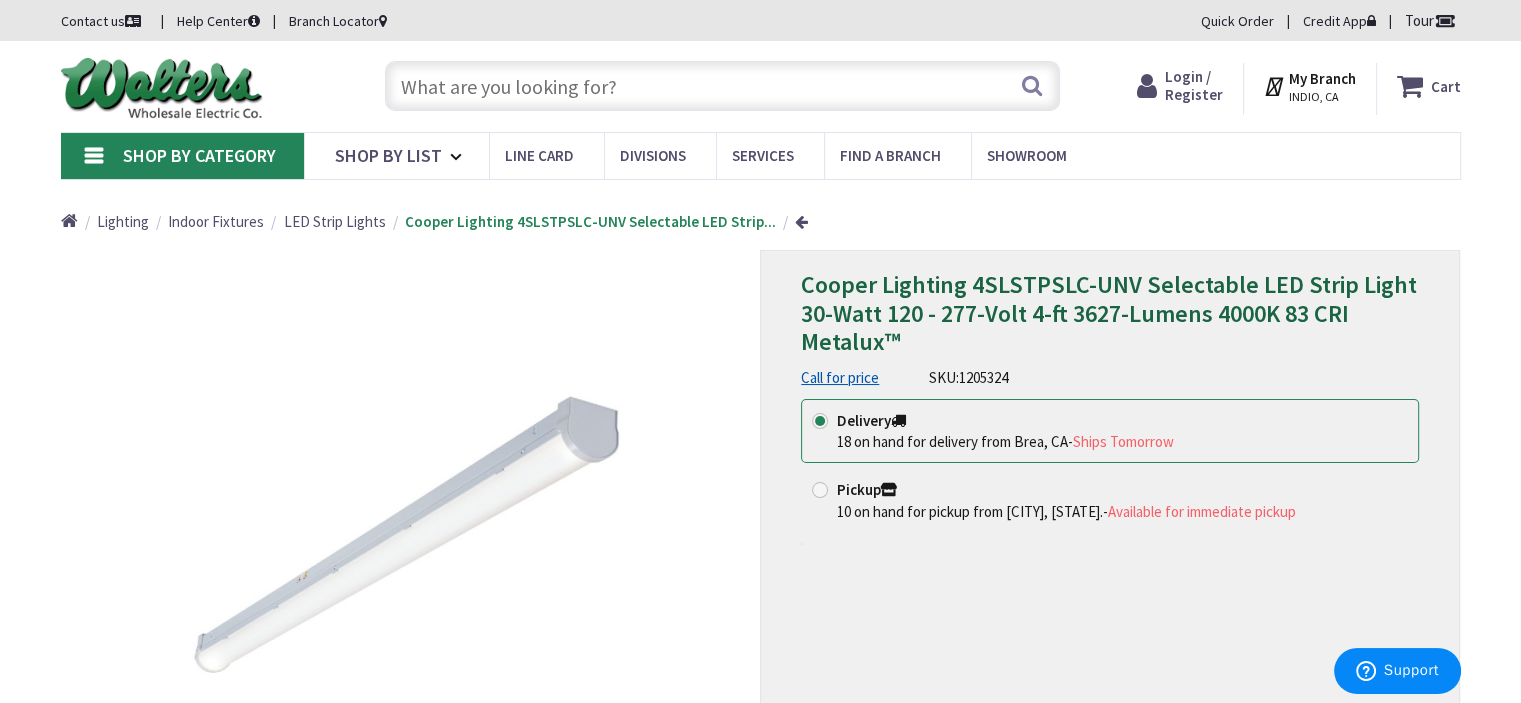 click at bounding box center [722, 86] 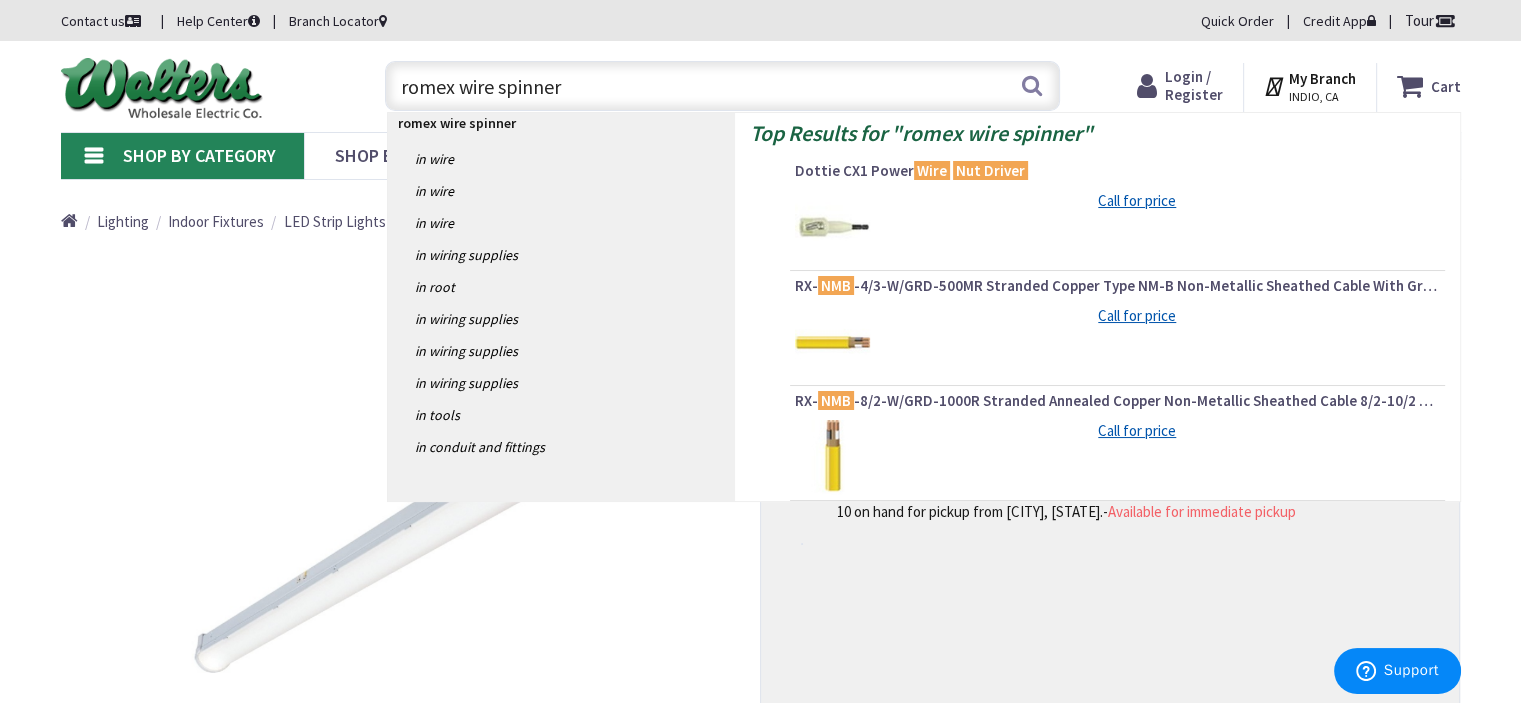 type on "romex wire spinners" 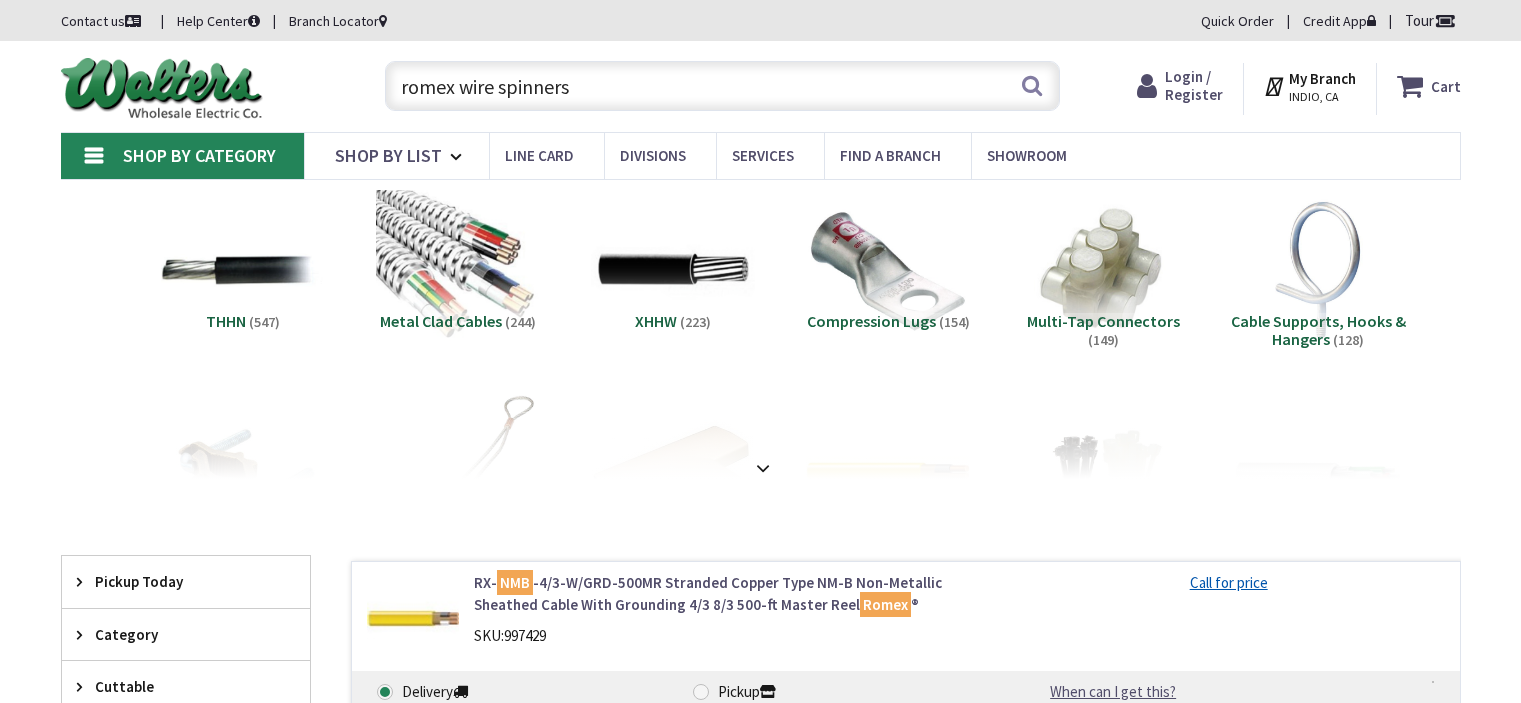 scroll, scrollTop: 0, scrollLeft: 0, axis: both 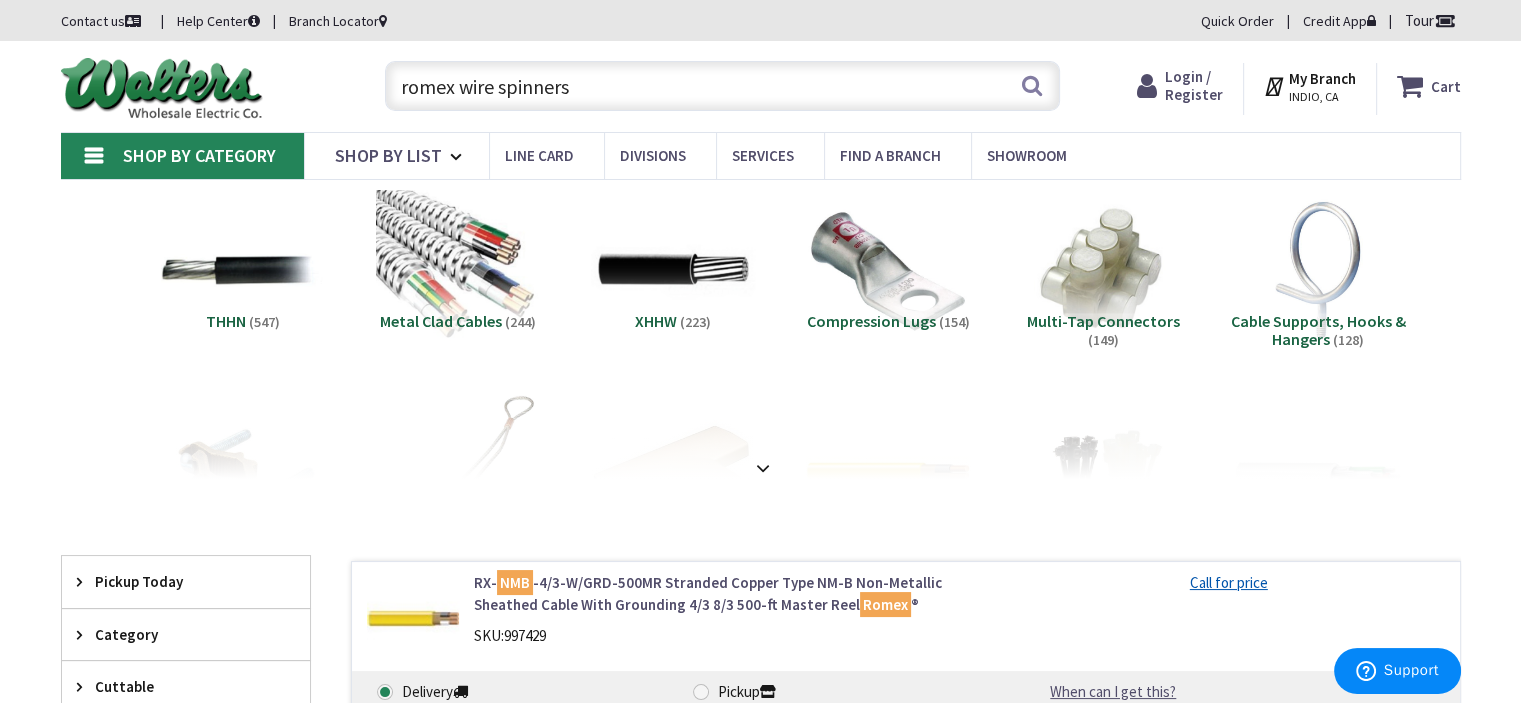 click on "romex wire spinners" at bounding box center (722, 86) 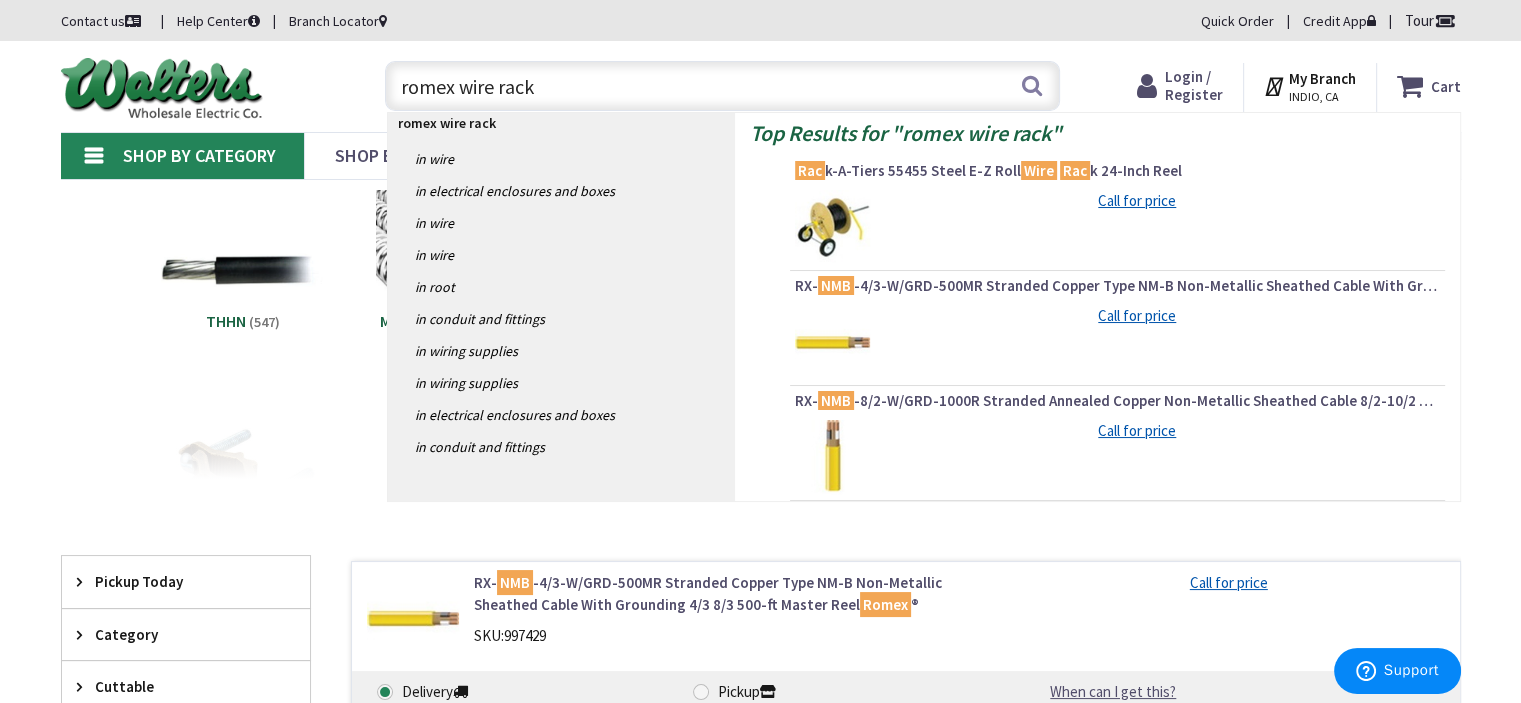 type on "romex wire racks" 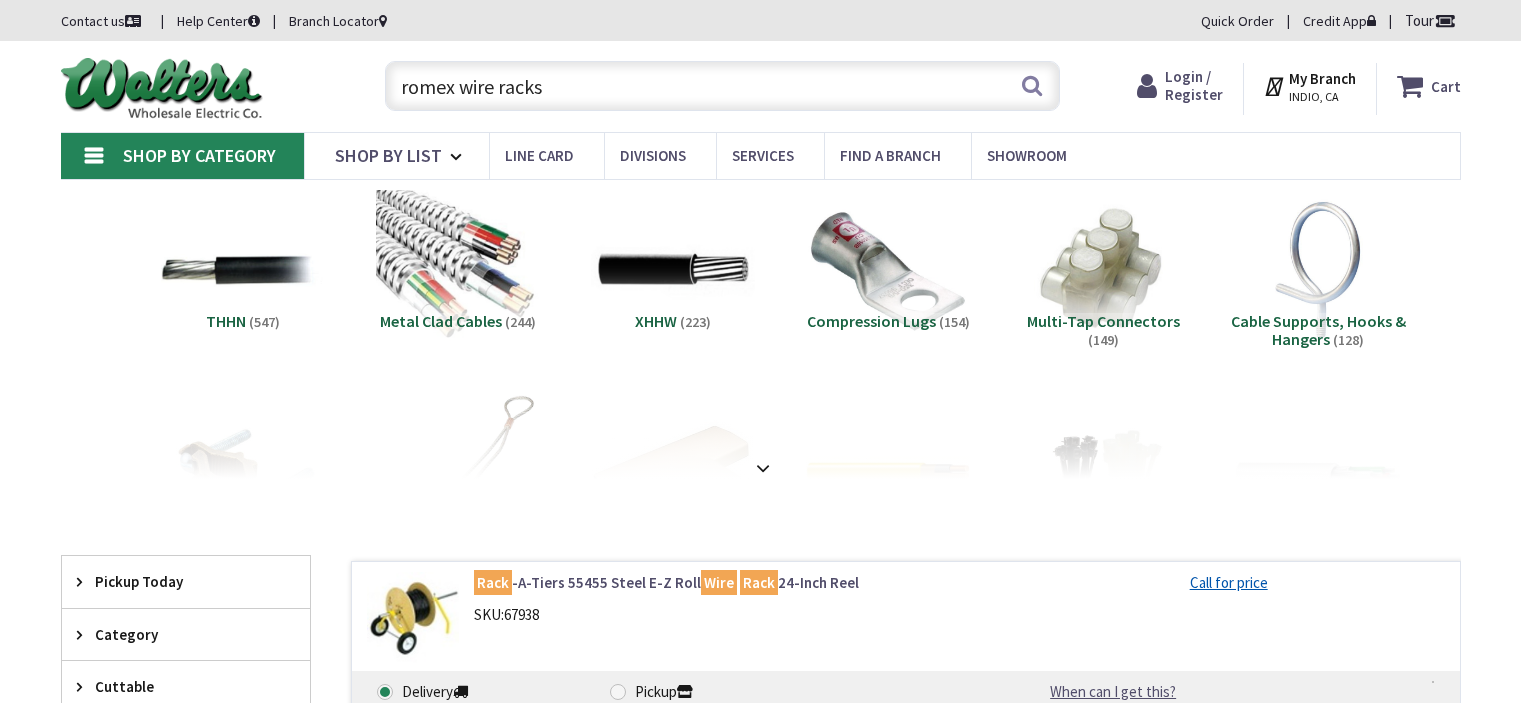 scroll, scrollTop: 0, scrollLeft: 0, axis: both 